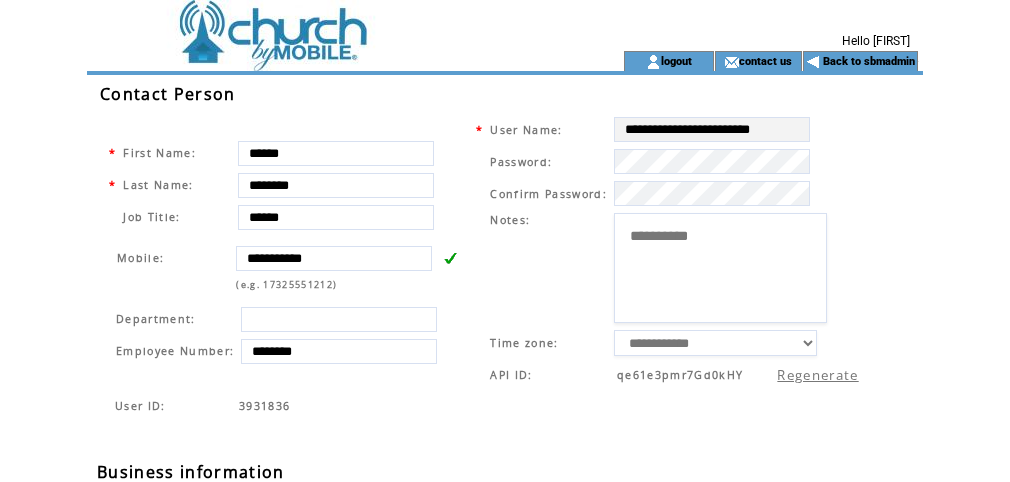 scroll, scrollTop: 0, scrollLeft: 0, axis: both 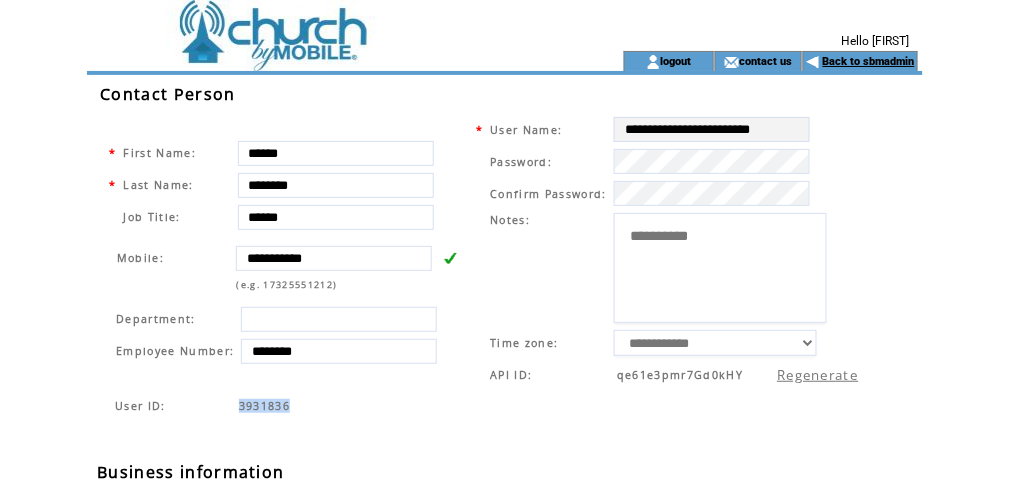 click on "Back to sbmadmin" at bounding box center (869, 61) 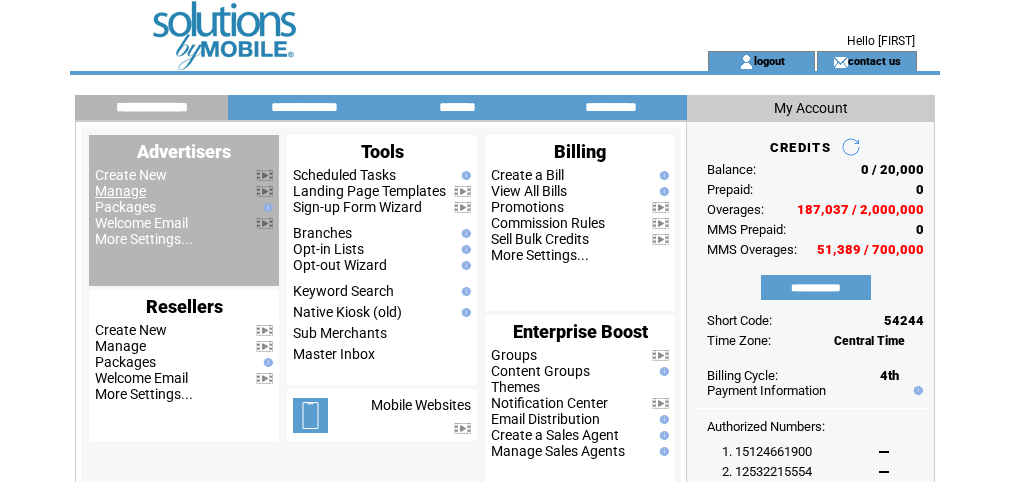 scroll, scrollTop: 0, scrollLeft: 0, axis: both 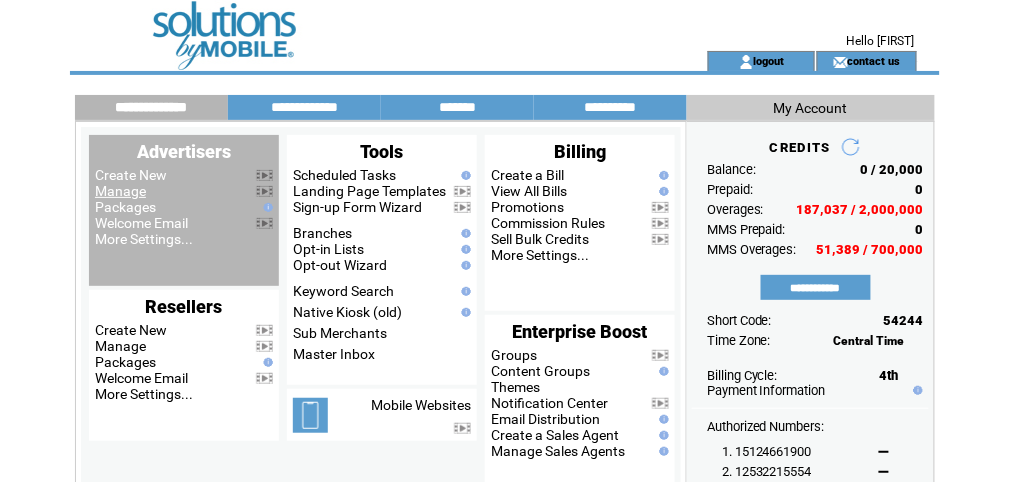 click on "Manage" at bounding box center (120, 191) 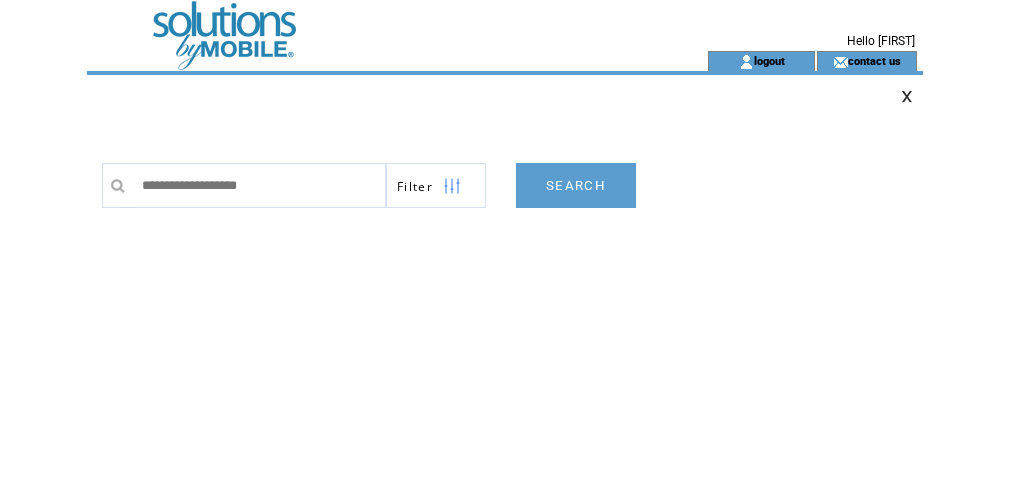 scroll, scrollTop: 0, scrollLeft: 0, axis: both 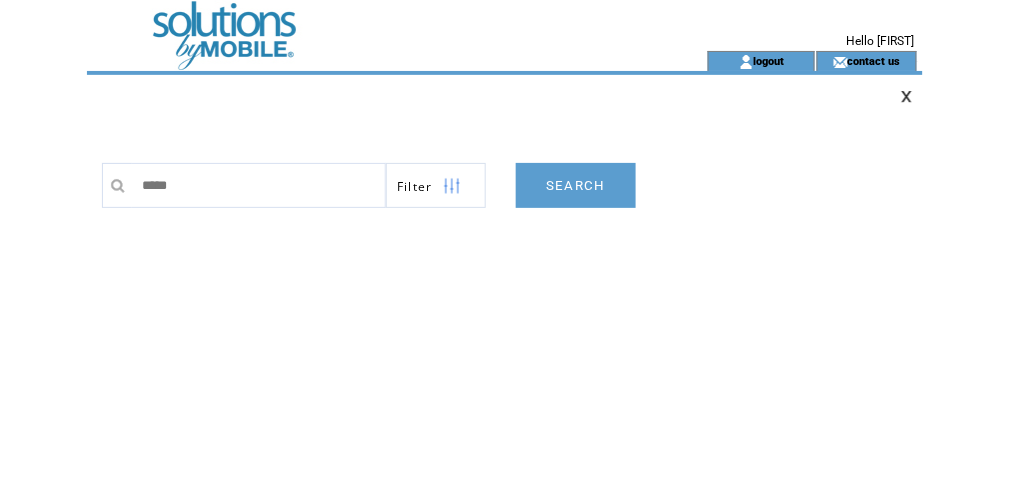 type on "******" 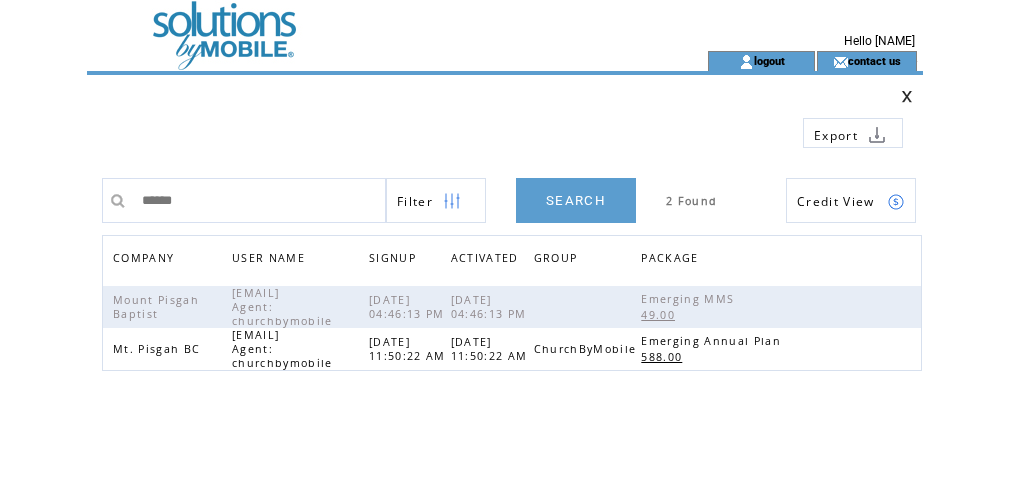scroll, scrollTop: 0, scrollLeft: 0, axis: both 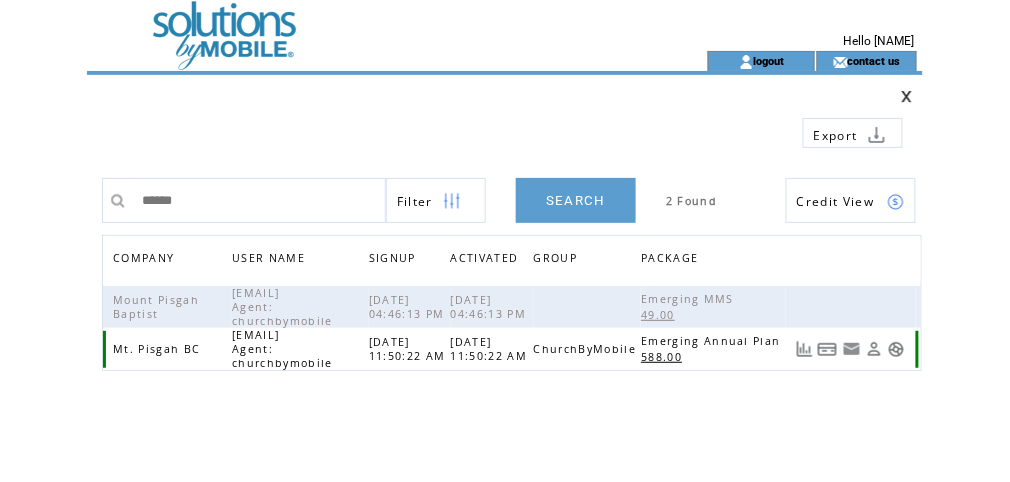 click at bounding box center (896, 349) 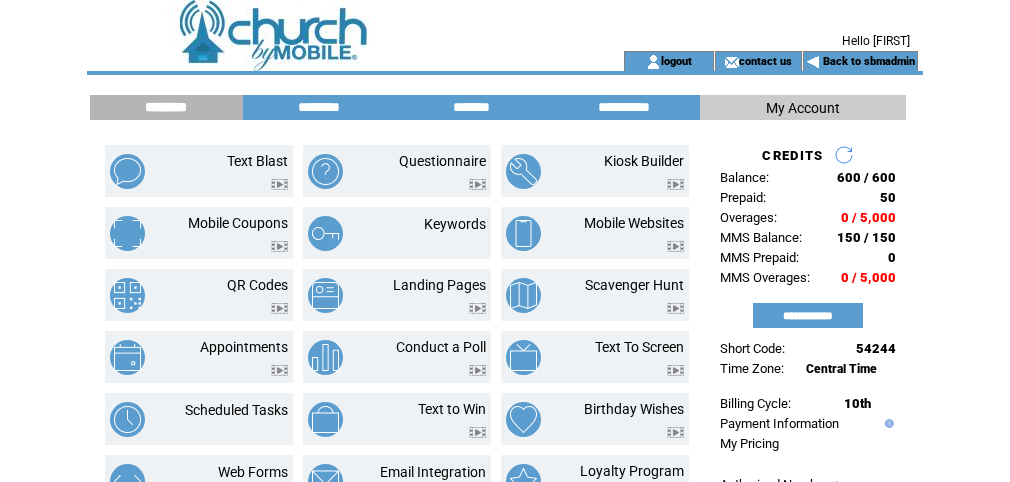 scroll, scrollTop: 0, scrollLeft: 0, axis: both 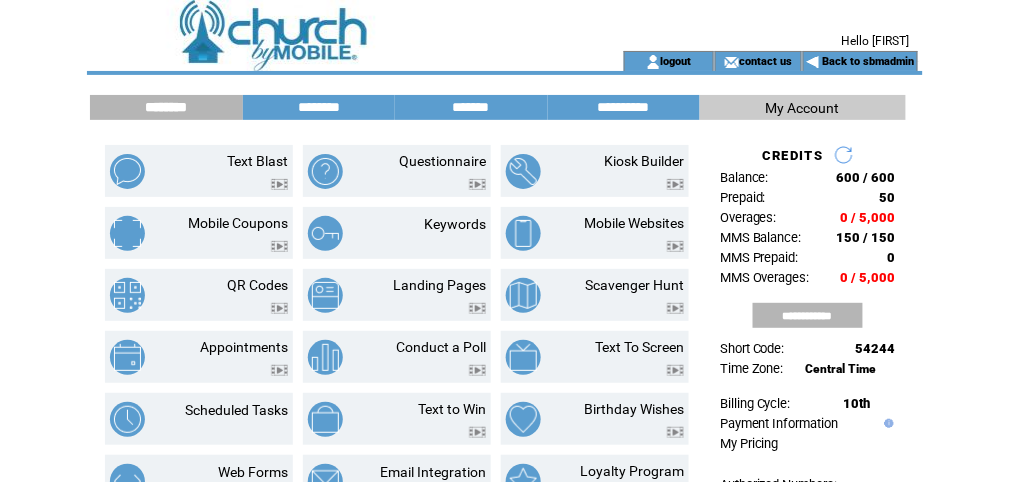 click on "**********" at bounding box center (808, 315) 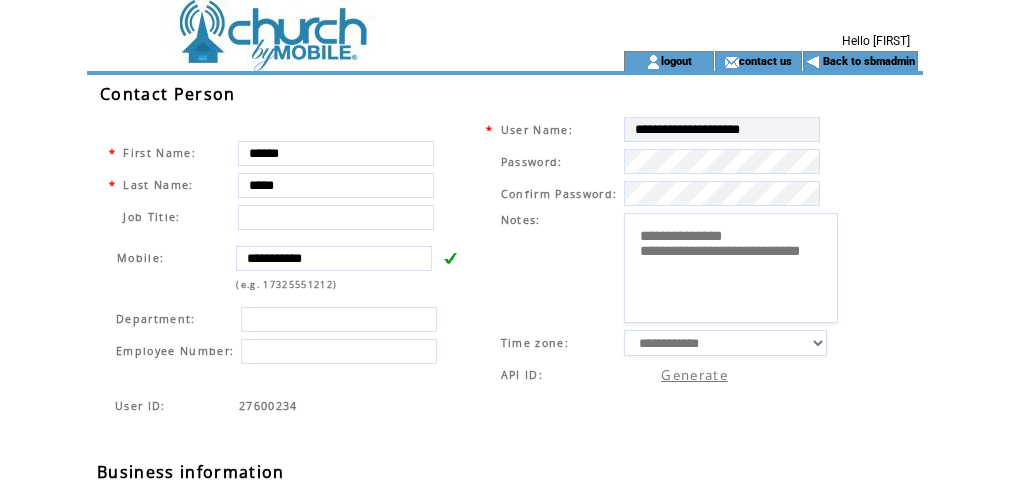 scroll, scrollTop: 0, scrollLeft: 0, axis: both 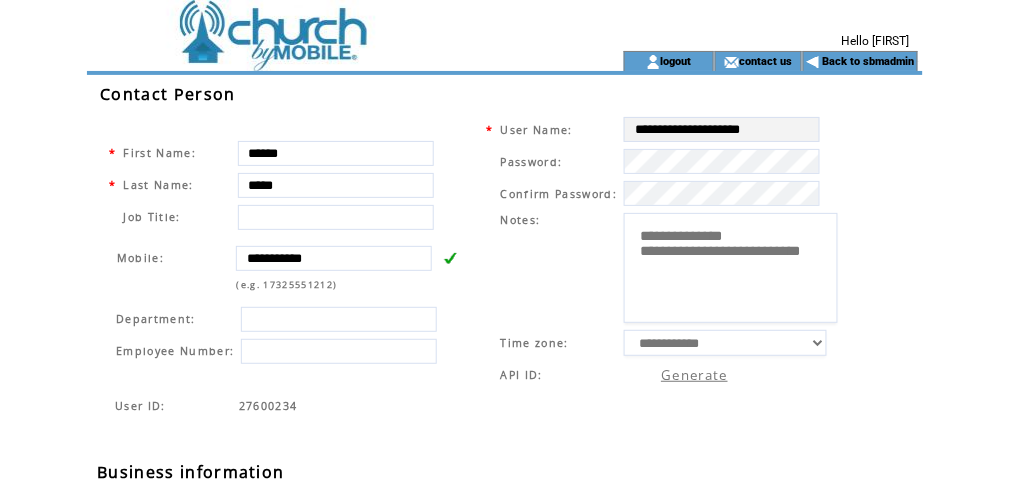 click at bounding box center [327, 25] 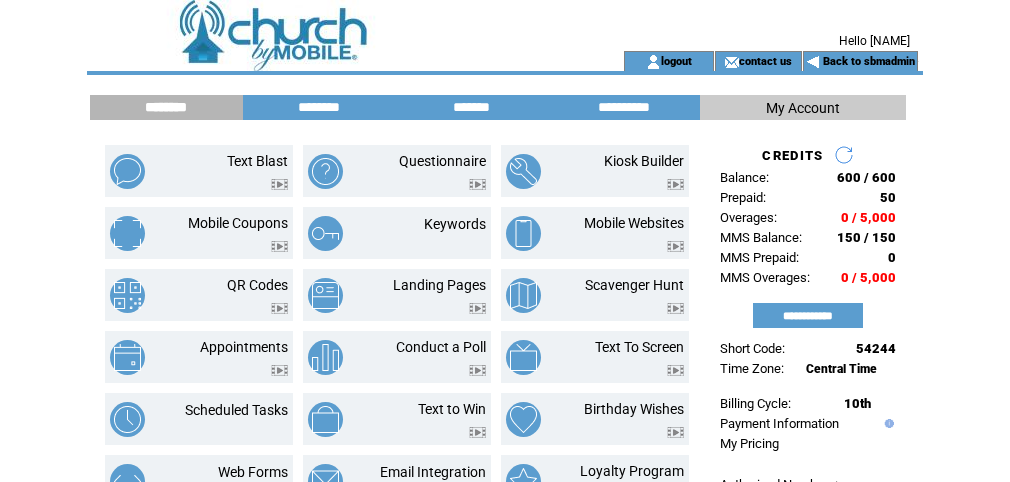 scroll, scrollTop: 0, scrollLeft: 0, axis: both 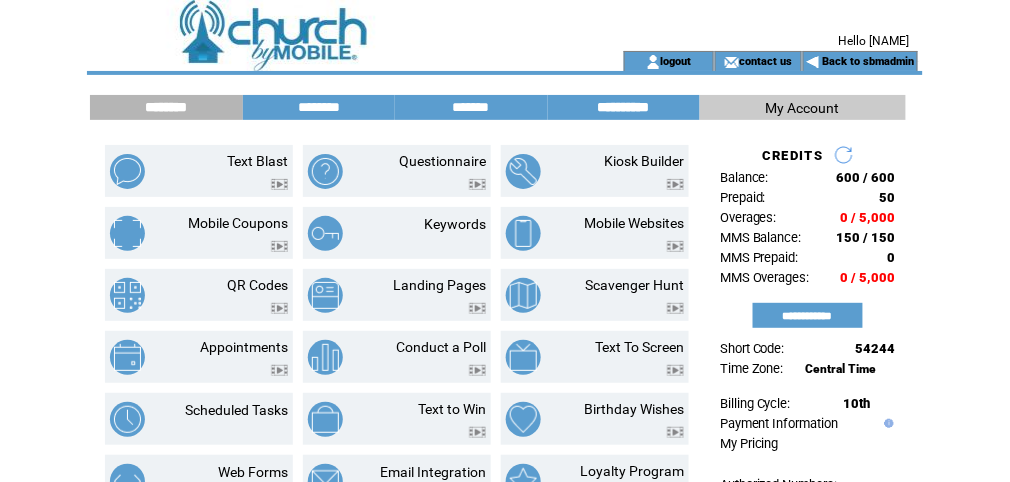 click on "**********" at bounding box center (624, 107) 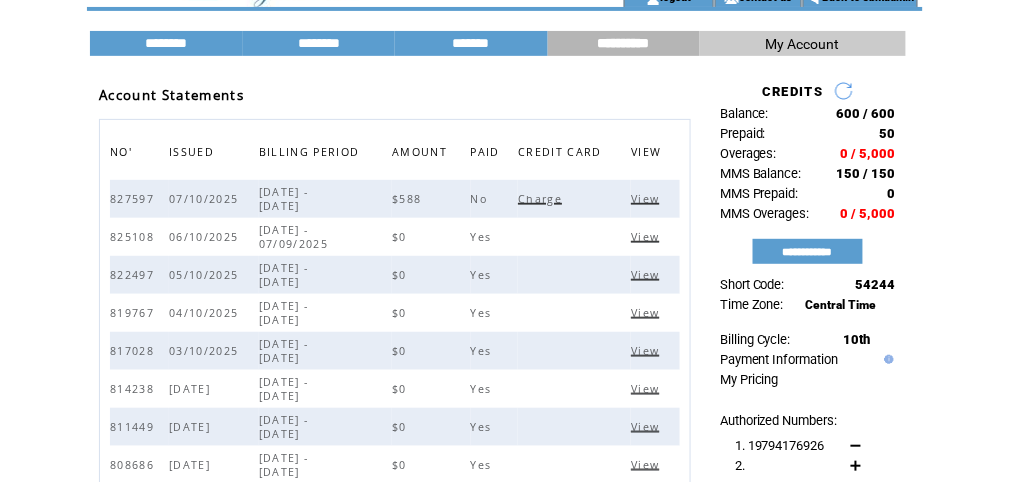 scroll, scrollTop: 0, scrollLeft: 0, axis: both 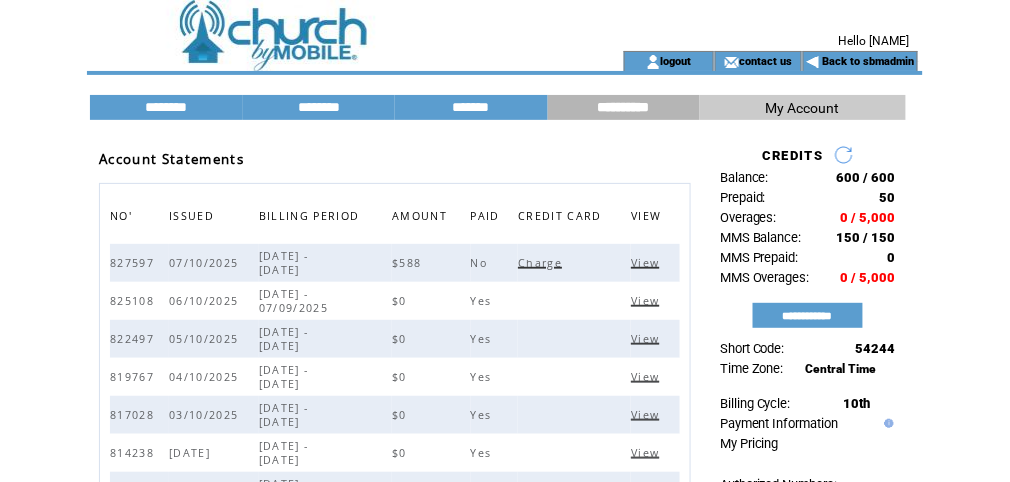 click at bounding box center (327, 25) 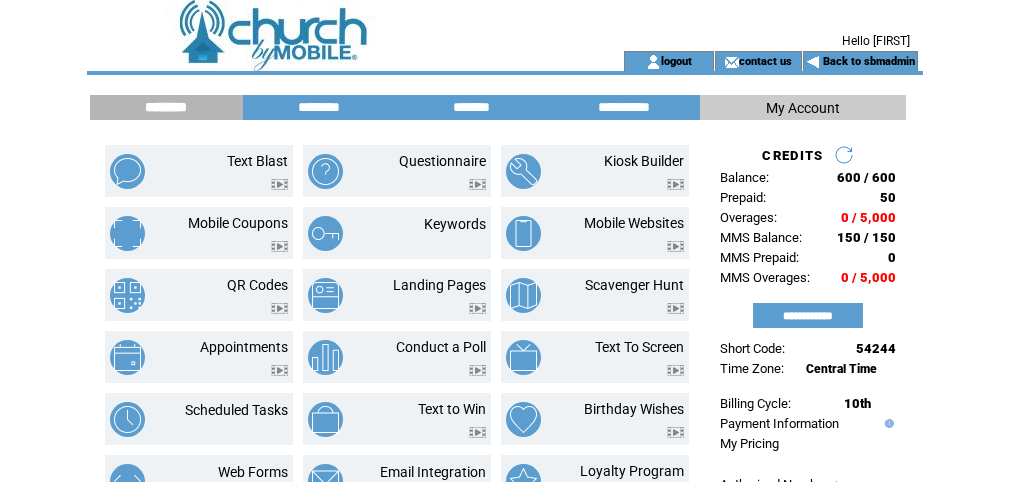 scroll, scrollTop: 0, scrollLeft: 0, axis: both 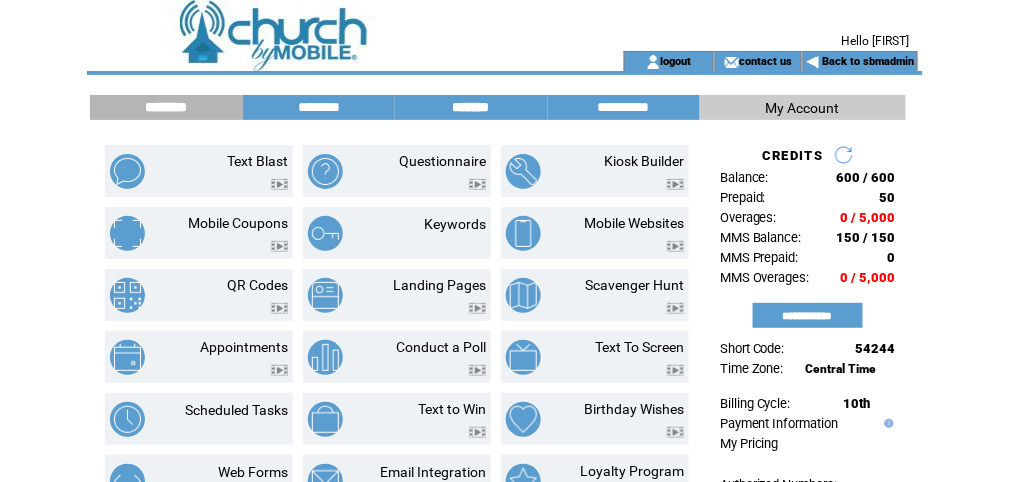 click on "*******" at bounding box center (471, 107) 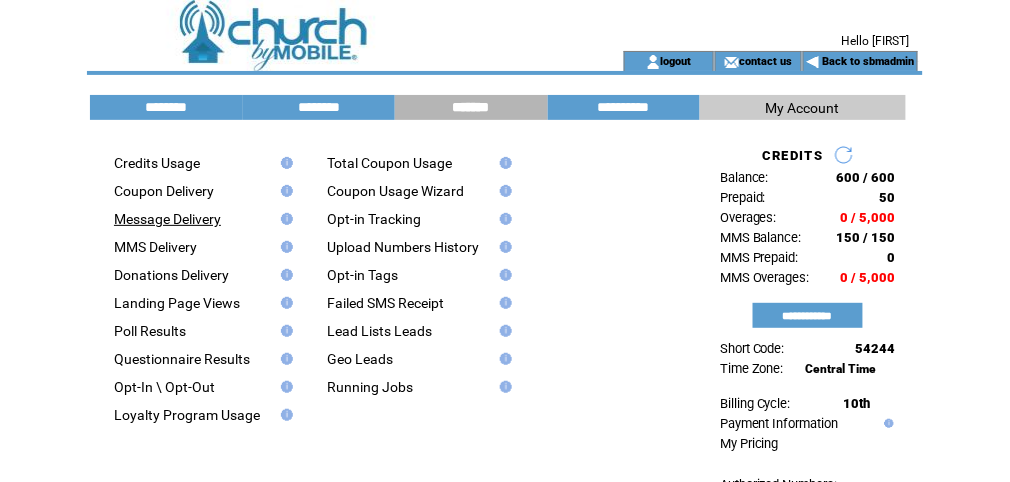 click on "Message Delivery" at bounding box center [167, 219] 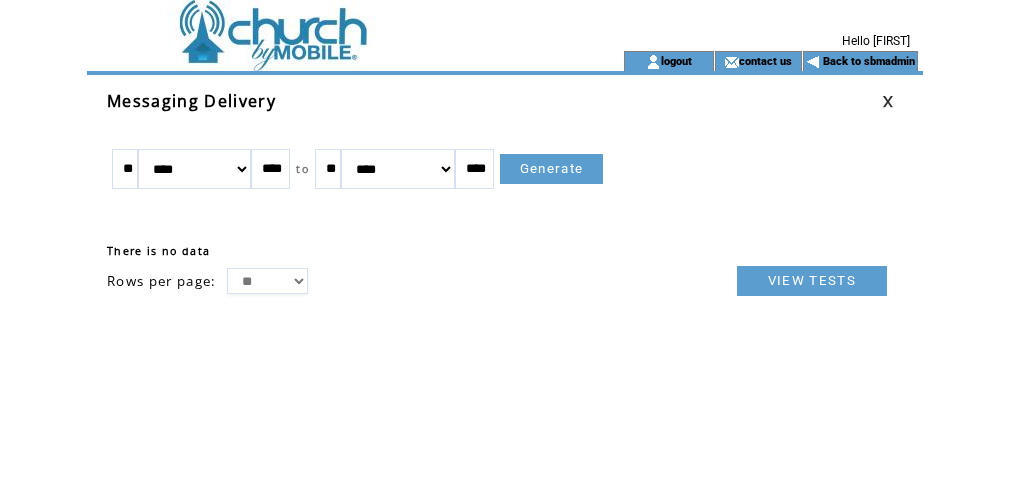 scroll, scrollTop: 0, scrollLeft: 0, axis: both 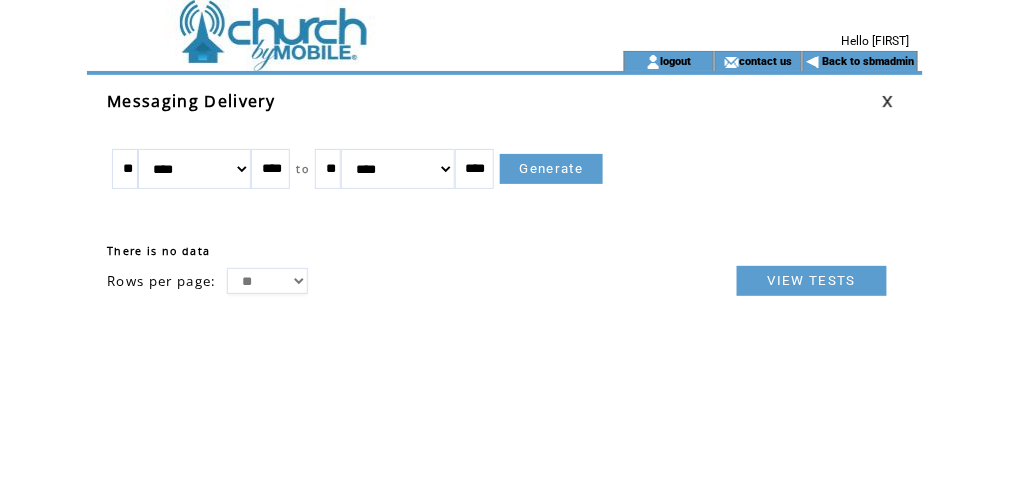 click on "Generate" at bounding box center (552, 169) 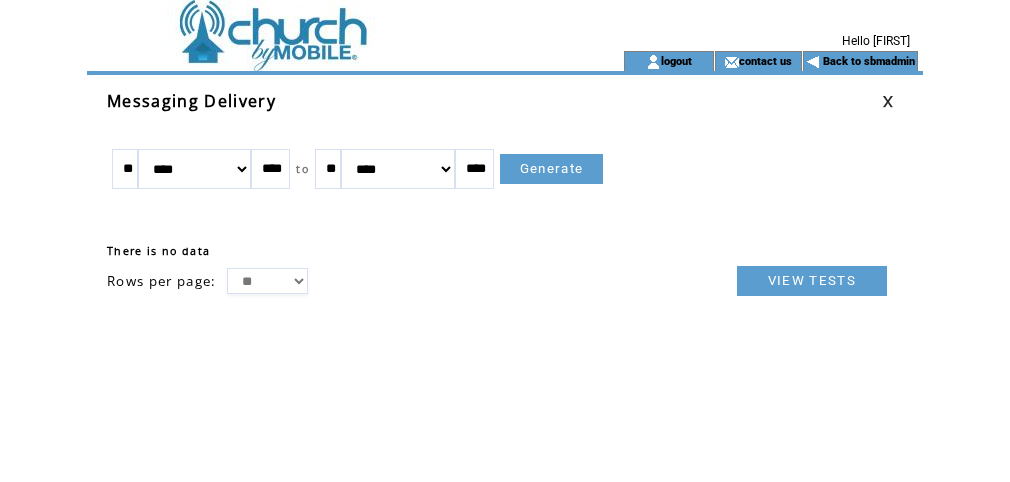 scroll, scrollTop: 0, scrollLeft: 0, axis: both 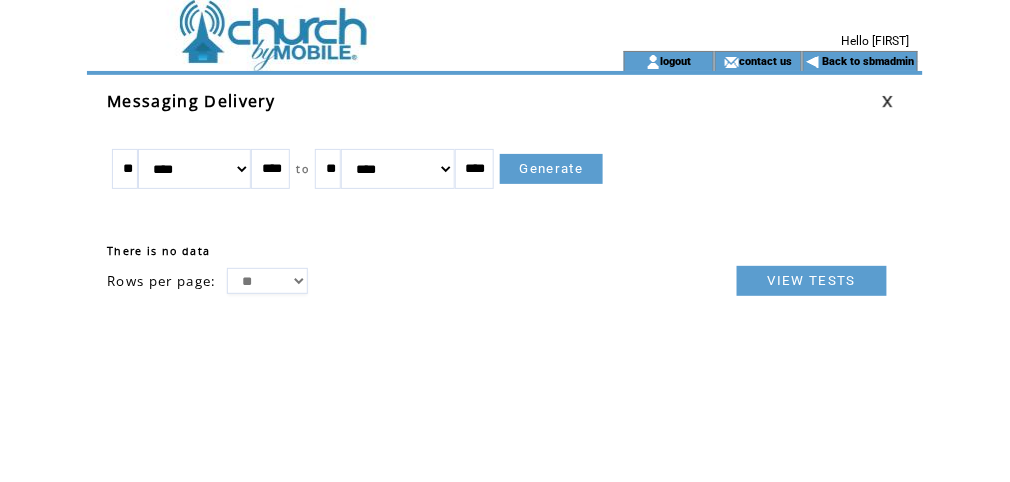 click on "******* 		 ******** 		 ***** 		 ***** 		 *** 		 **** 		 **** 		 ****** 		 ********* 		 ******* 		 ******** 		 ********" at bounding box center [194, 169] 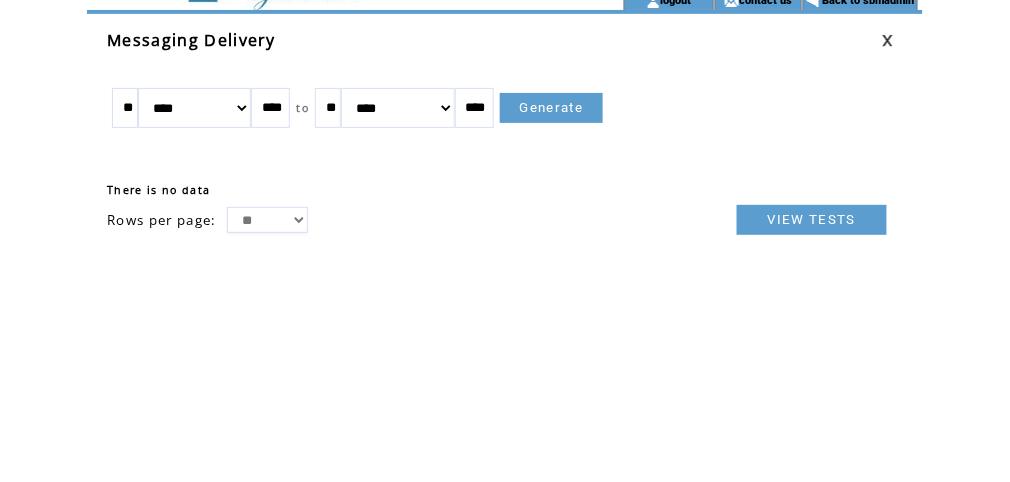 scroll, scrollTop: 0, scrollLeft: 0, axis: both 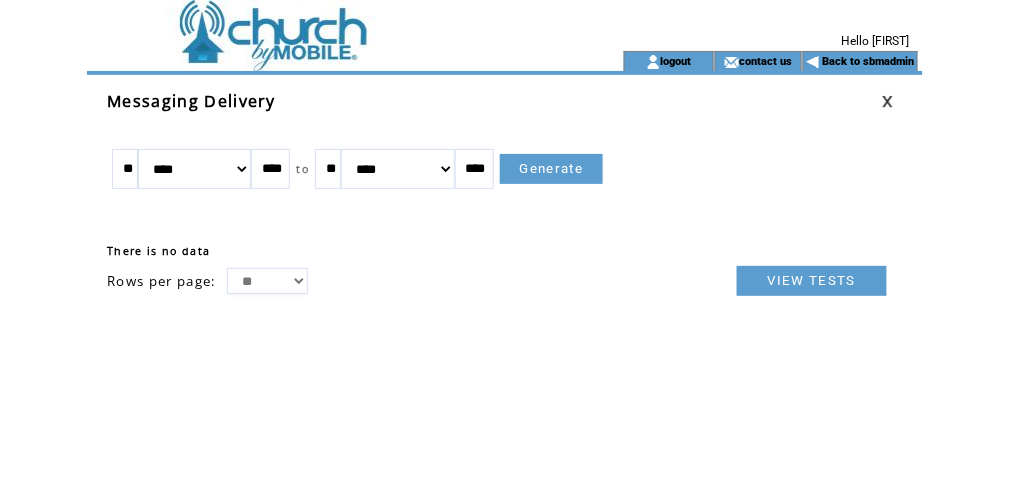 click at bounding box center [327, 61] 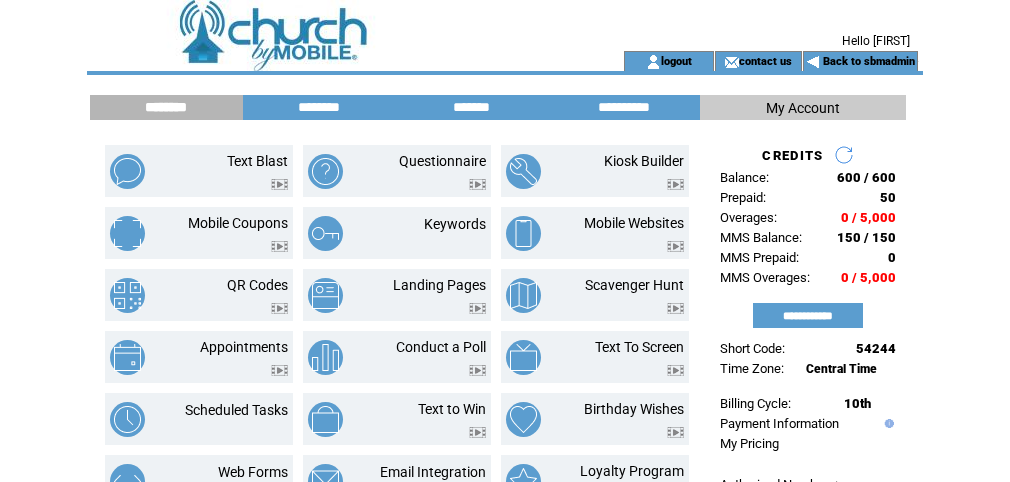 scroll, scrollTop: 0, scrollLeft: 0, axis: both 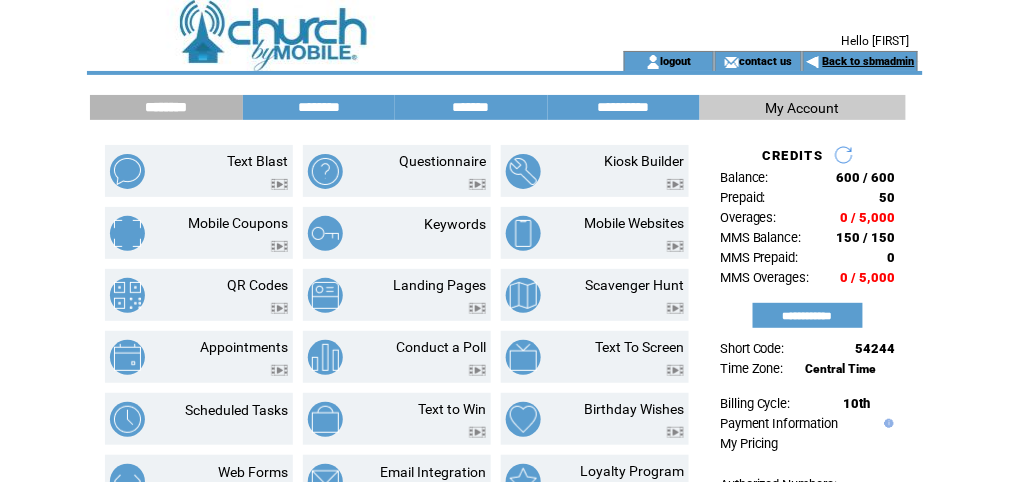 click on "Back to sbmadmin" at bounding box center (869, 61) 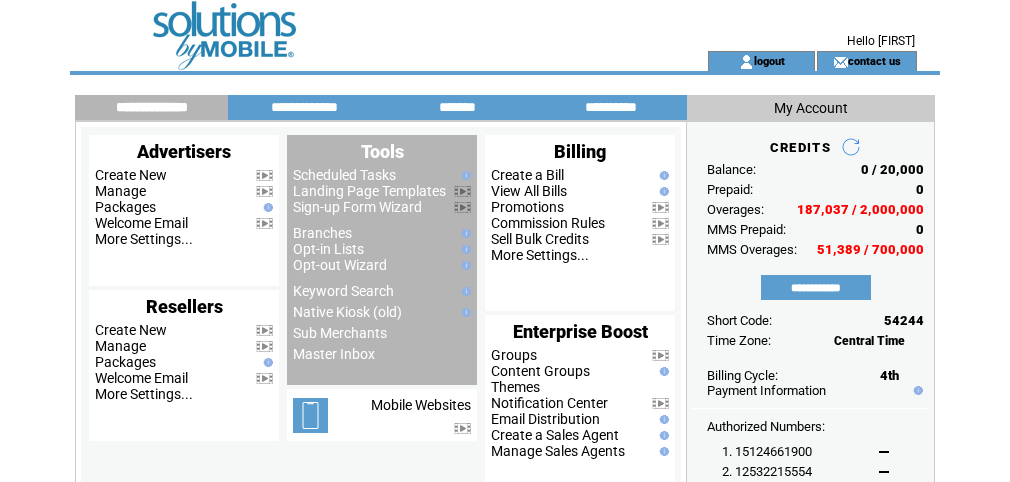 scroll, scrollTop: 0, scrollLeft: 0, axis: both 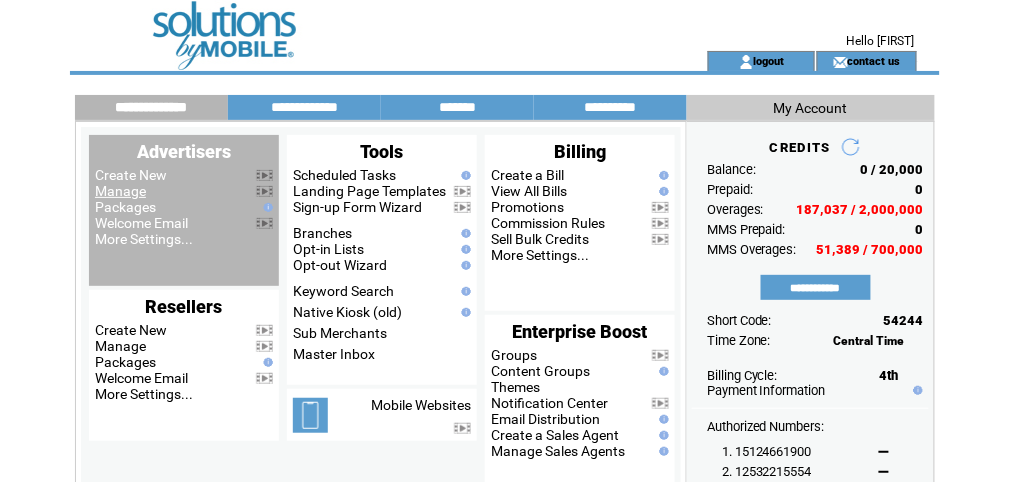 click on "Manage" at bounding box center (120, 191) 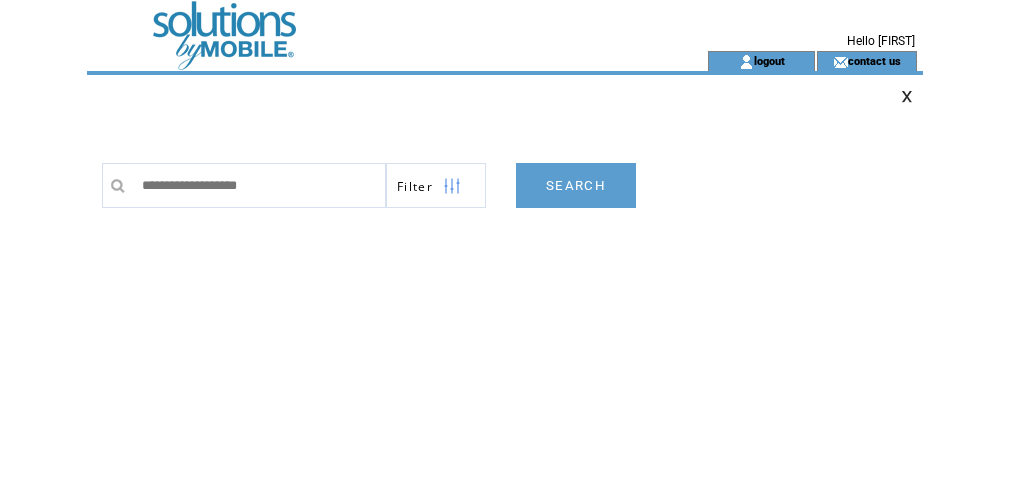 scroll, scrollTop: 0, scrollLeft: 0, axis: both 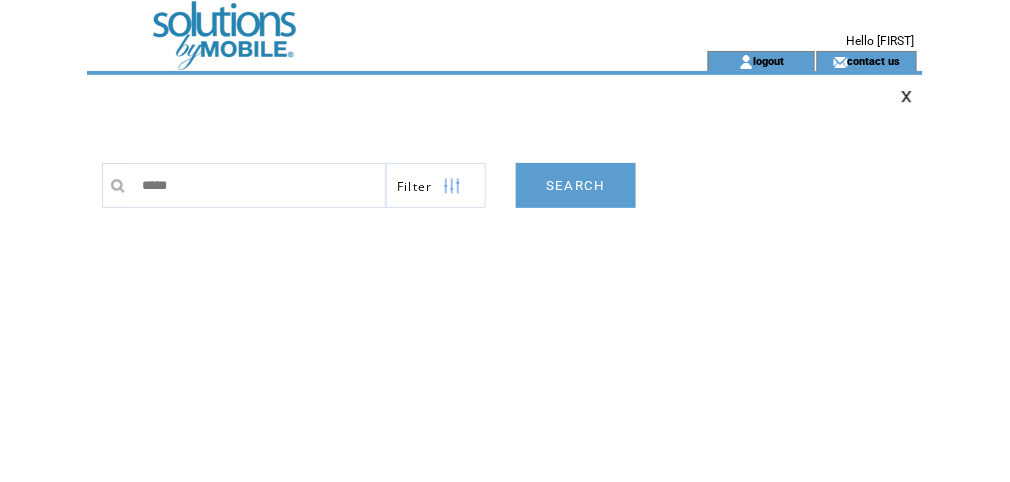type on "******" 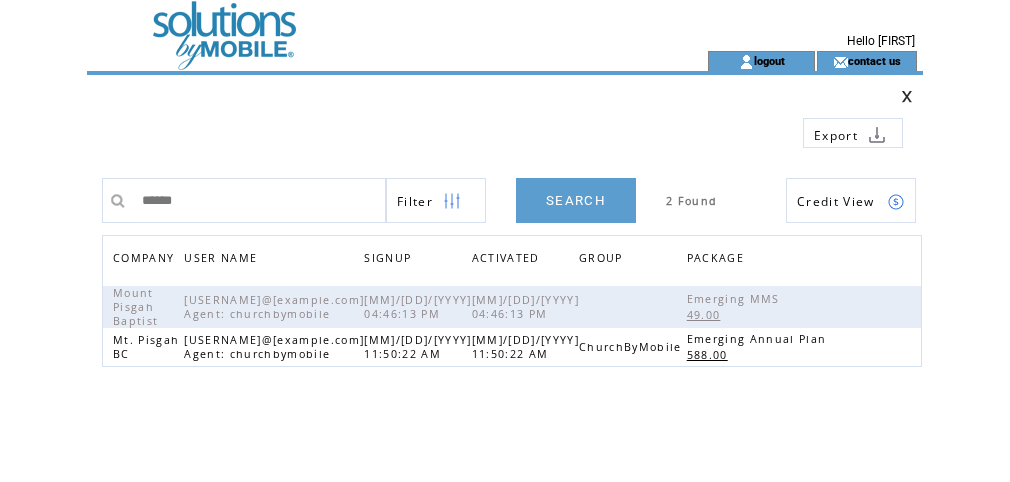 scroll, scrollTop: 0, scrollLeft: 0, axis: both 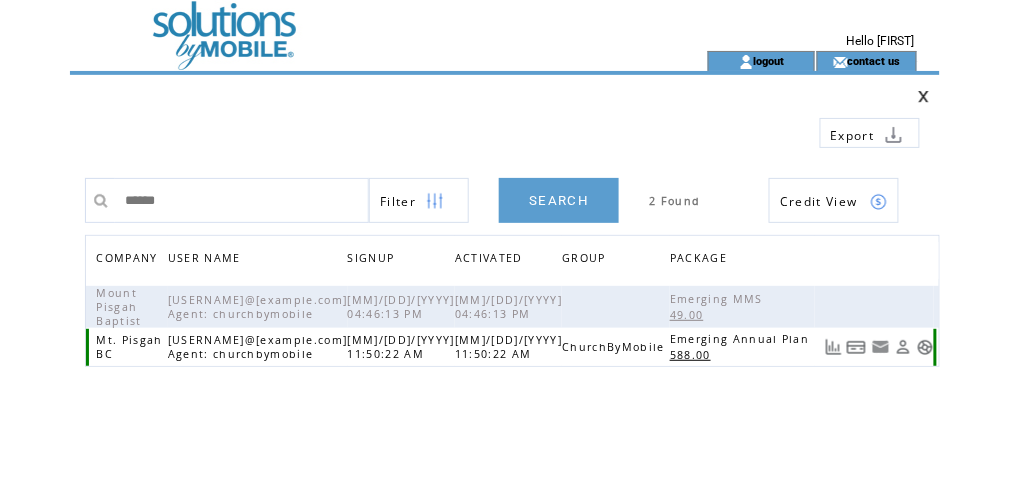 click at bounding box center (925, 347) 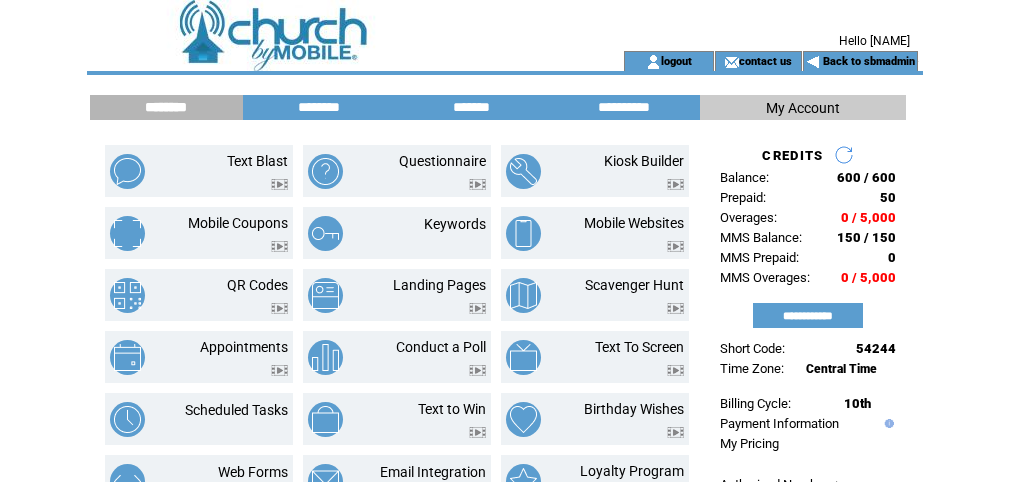 scroll, scrollTop: 0, scrollLeft: 0, axis: both 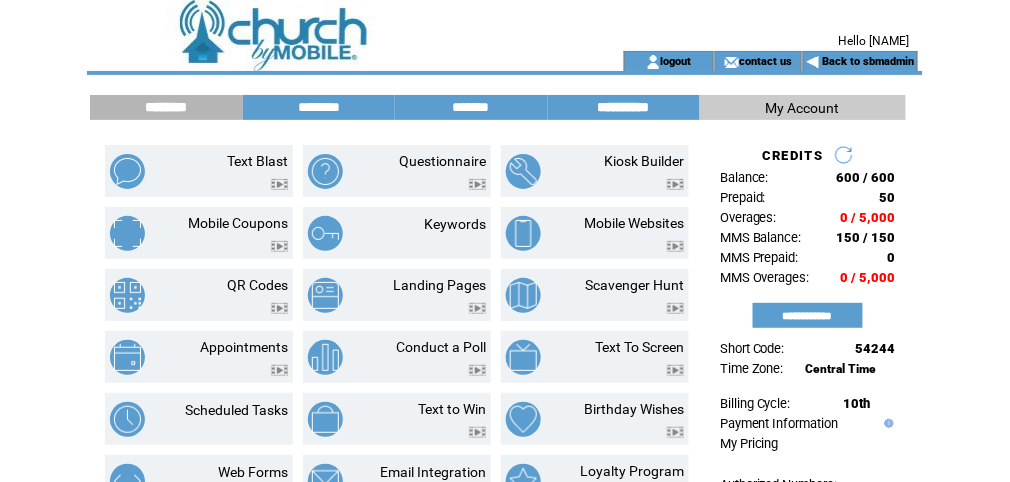 click on "**********" at bounding box center (624, 107) 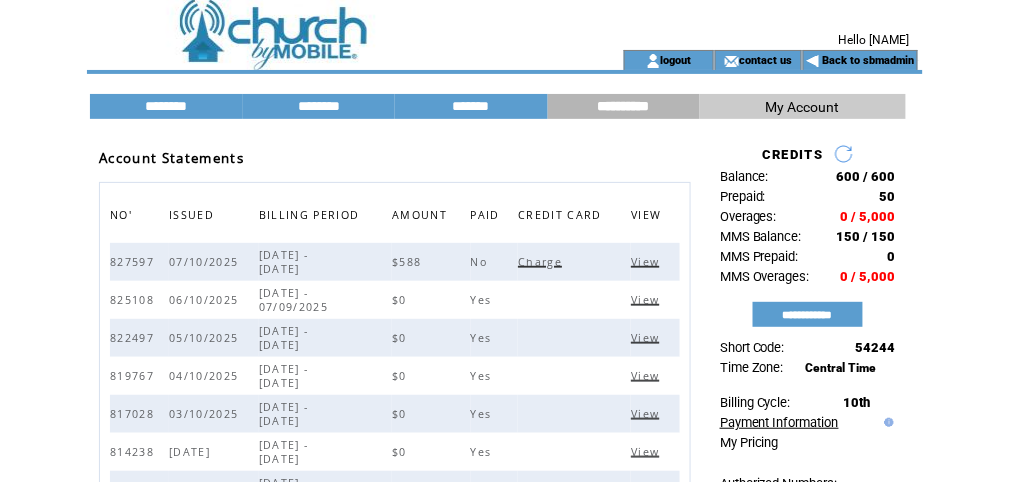 scroll, scrollTop: 0, scrollLeft: 0, axis: both 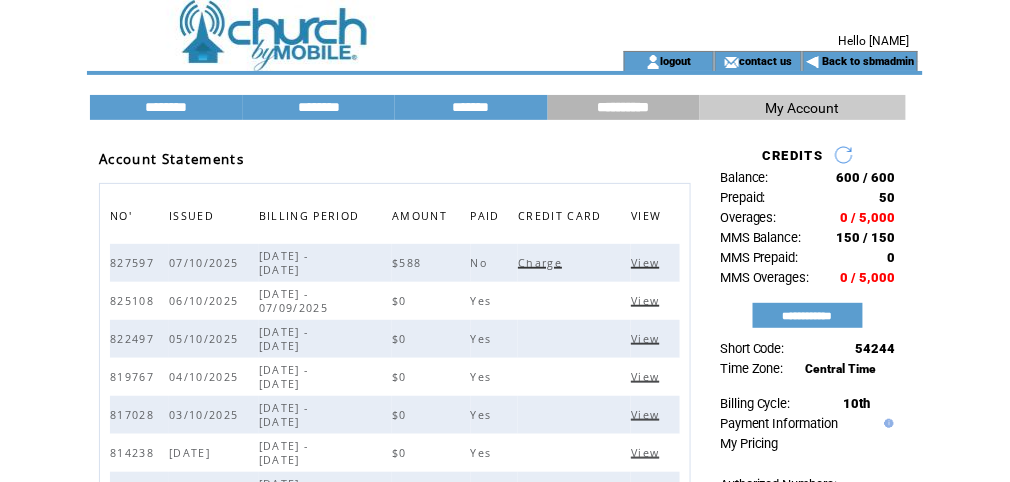click at bounding box center [327, 25] 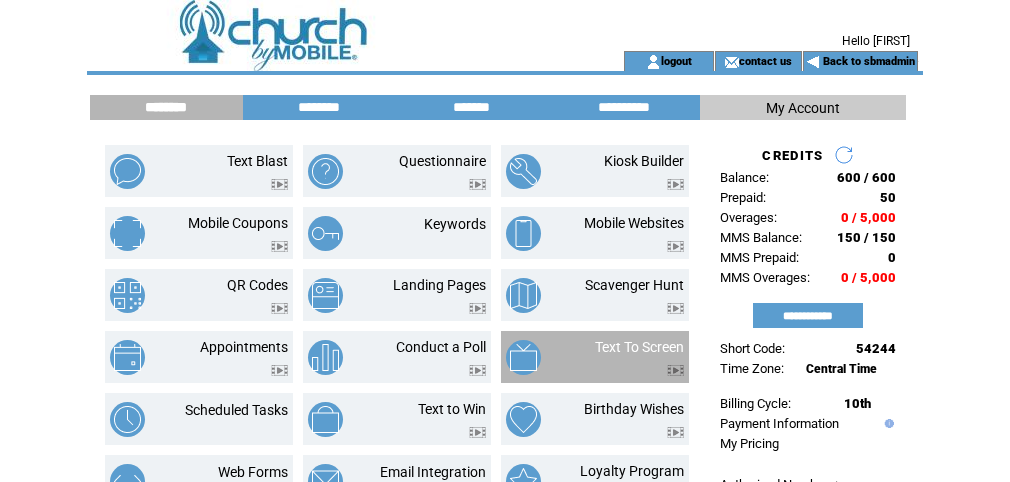 scroll, scrollTop: 213, scrollLeft: 0, axis: vertical 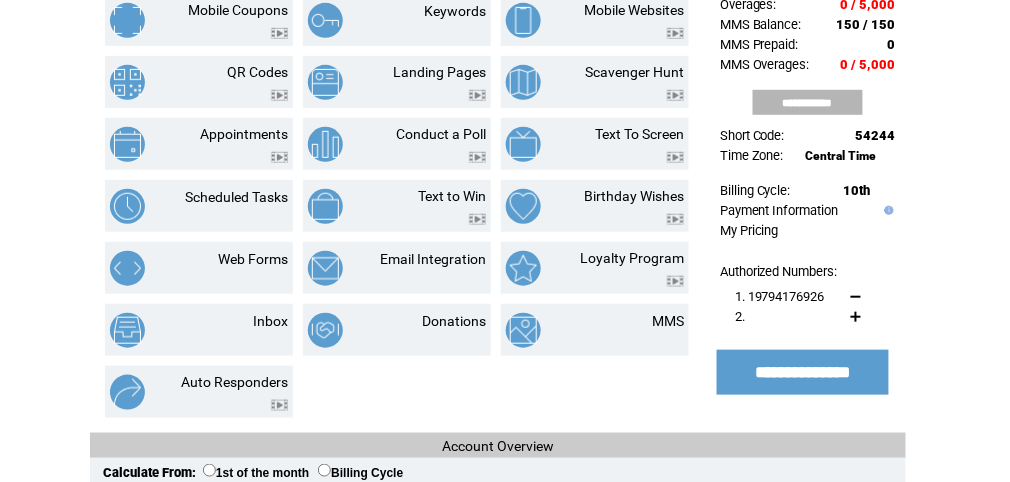 click on "**********" at bounding box center (808, 102) 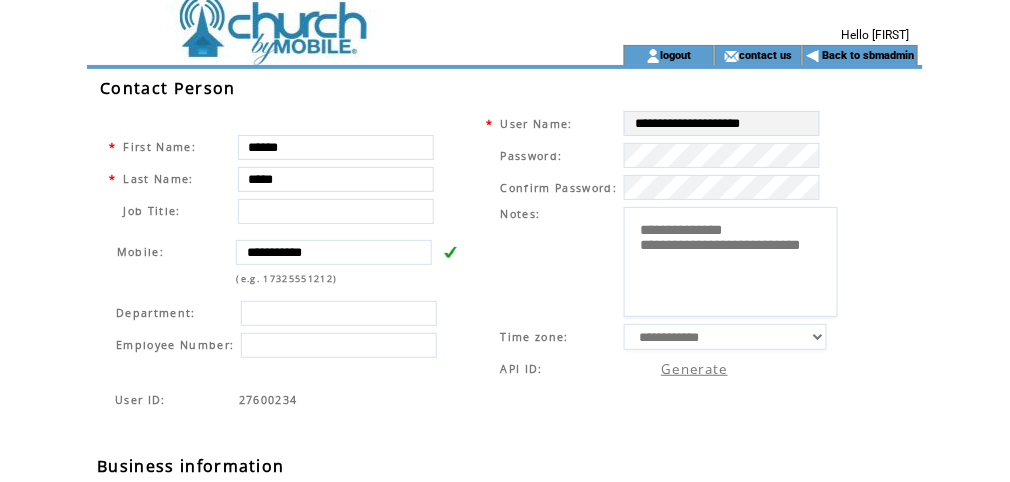 scroll, scrollTop: 0, scrollLeft: 0, axis: both 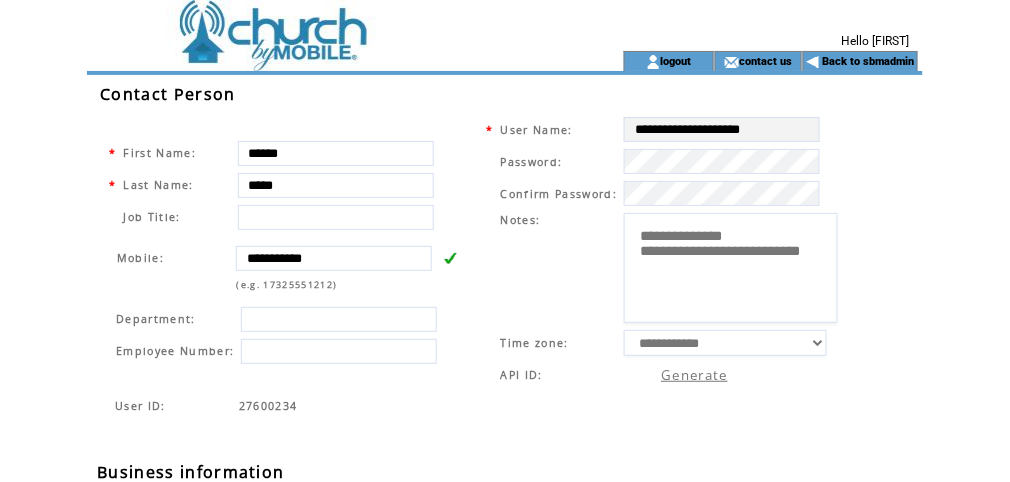 click at bounding box center (327, 25) 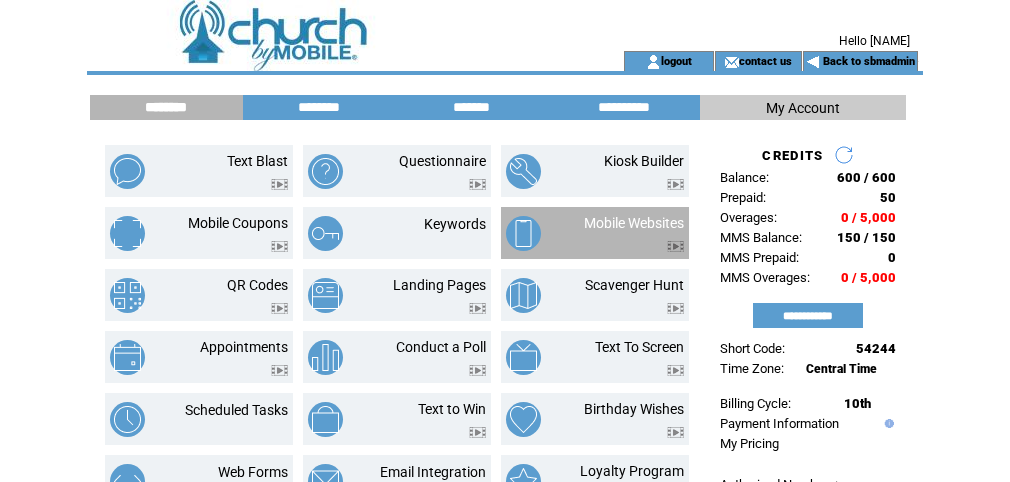 scroll, scrollTop: 0, scrollLeft: 0, axis: both 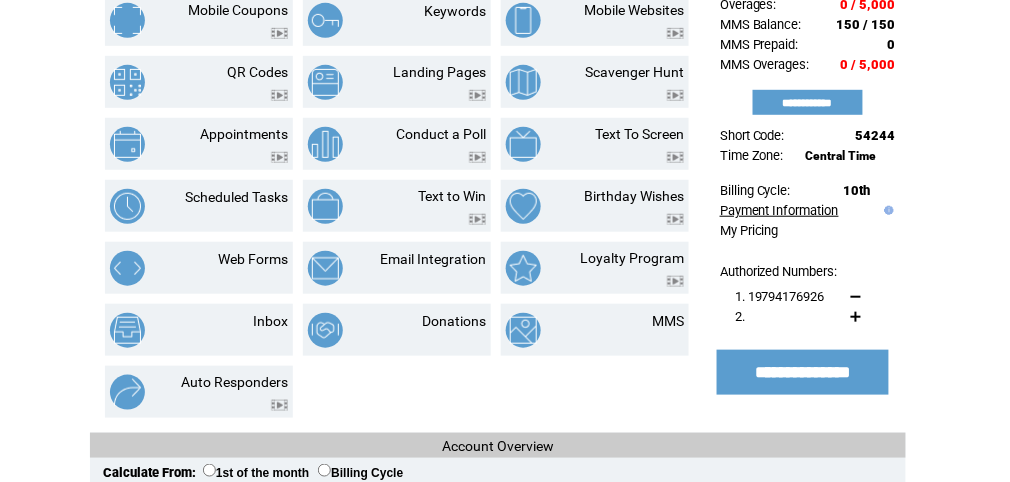 click on "Payment Information" at bounding box center (779, 210) 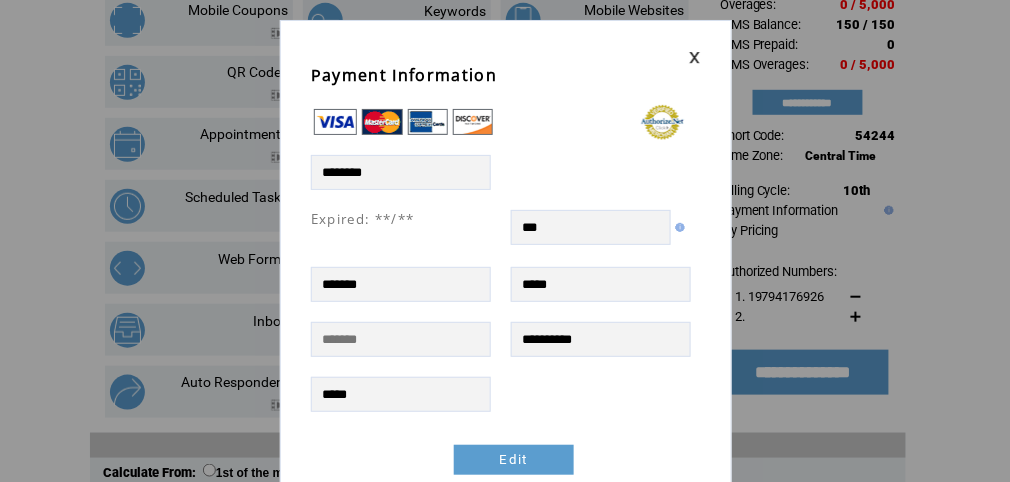 scroll, scrollTop: 0, scrollLeft: 0, axis: both 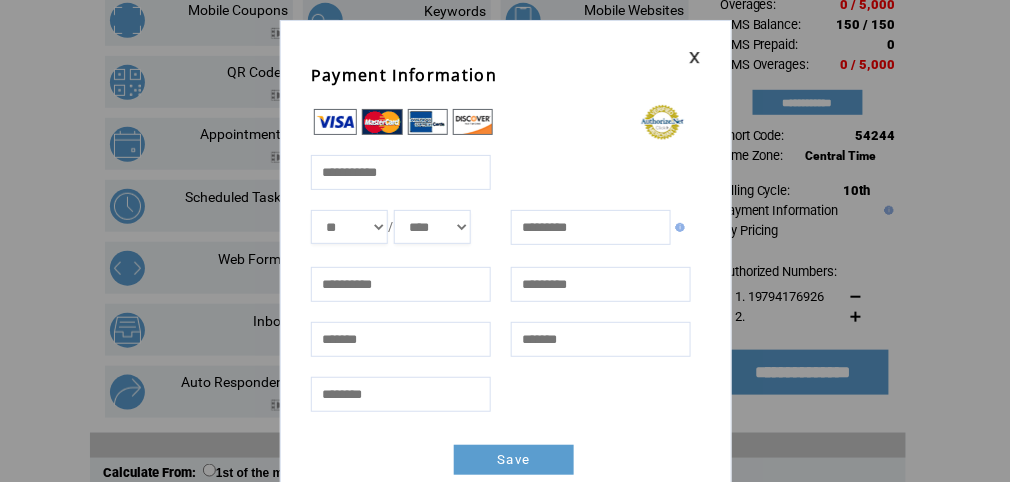 click at bounding box center [400, 171] 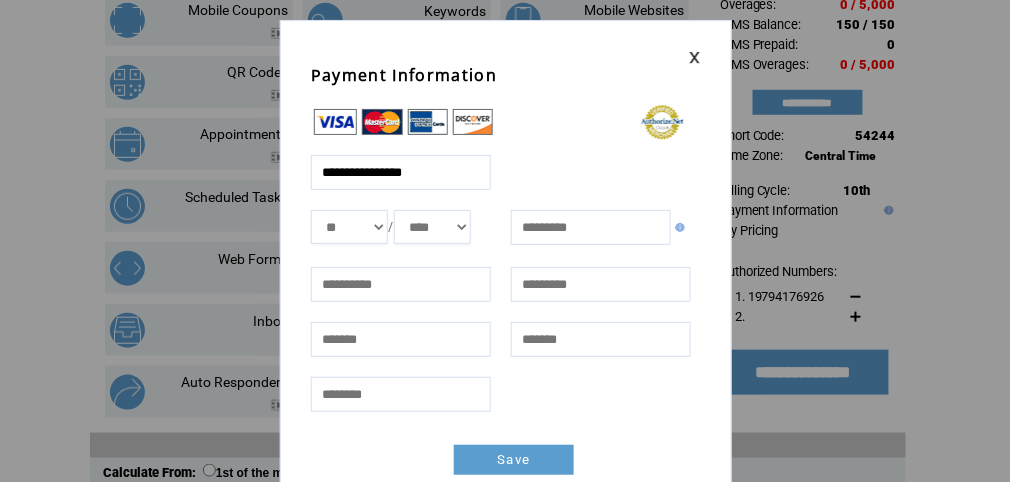 type on "**********" 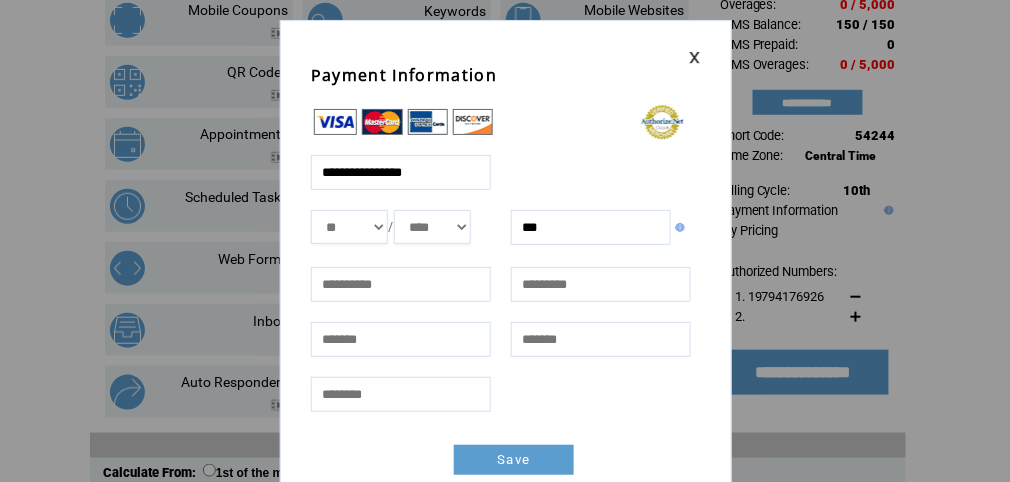 type on "***" 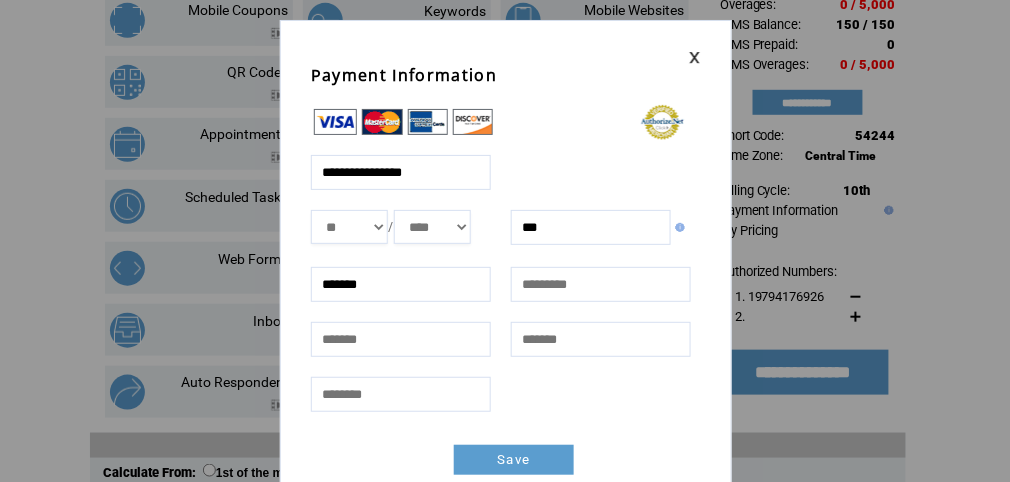 type on "*******" 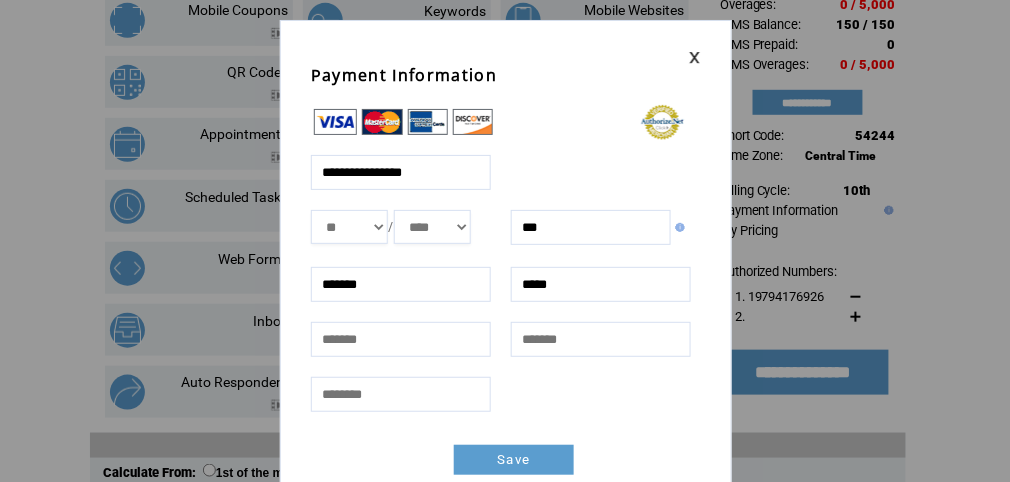 type on "*****" 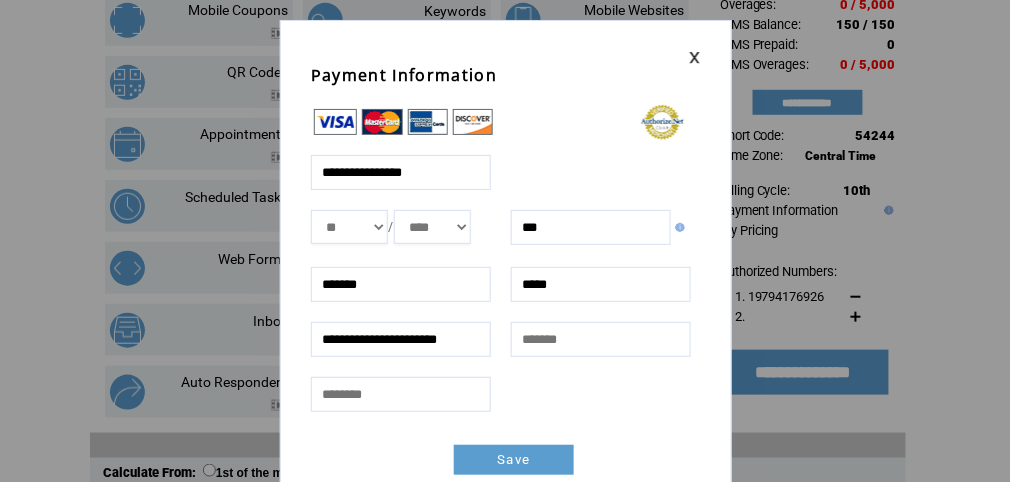 scroll, scrollTop: 0, scrollLeft: 18, axis: horizontal 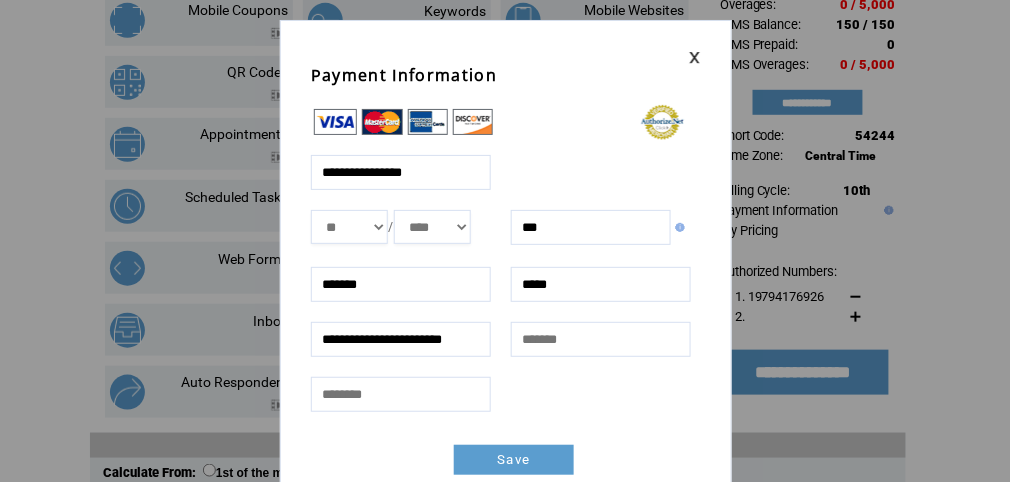 type on "**********" 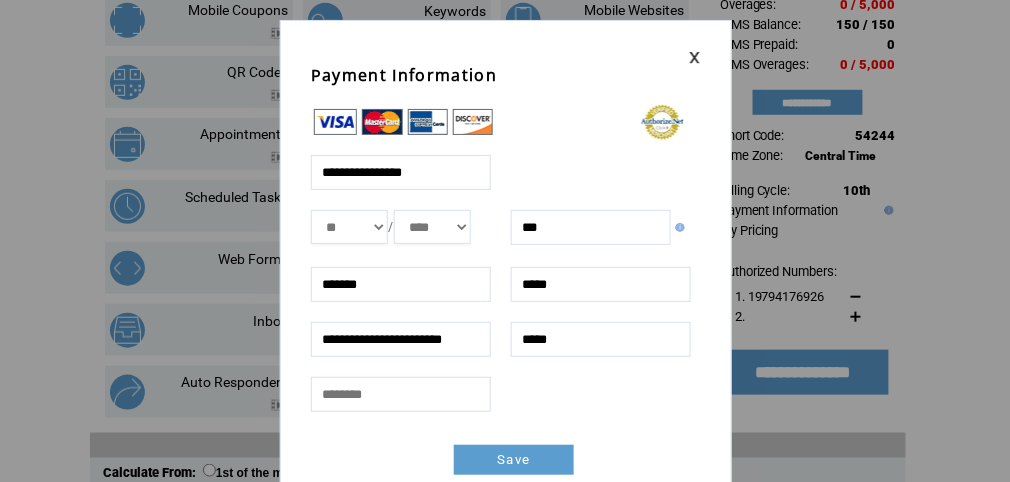 type on "*****" 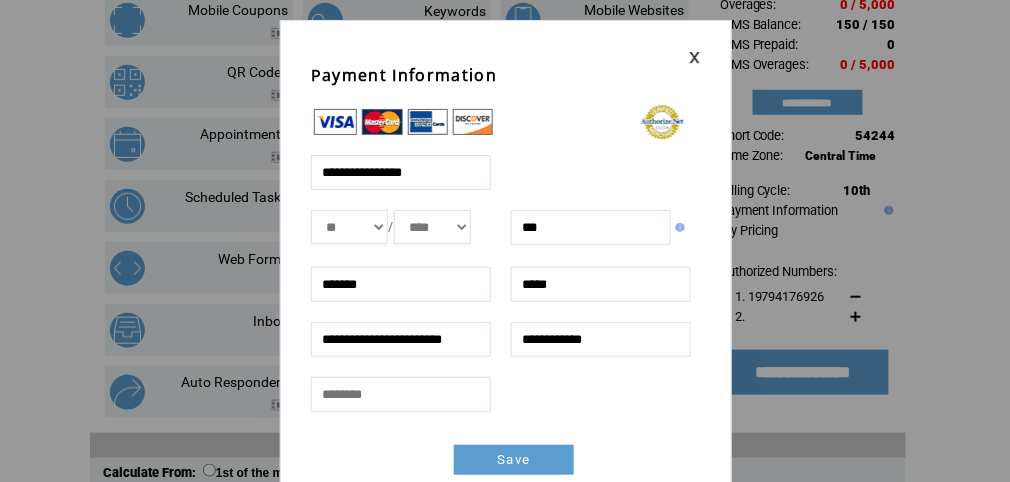 type on "**********" 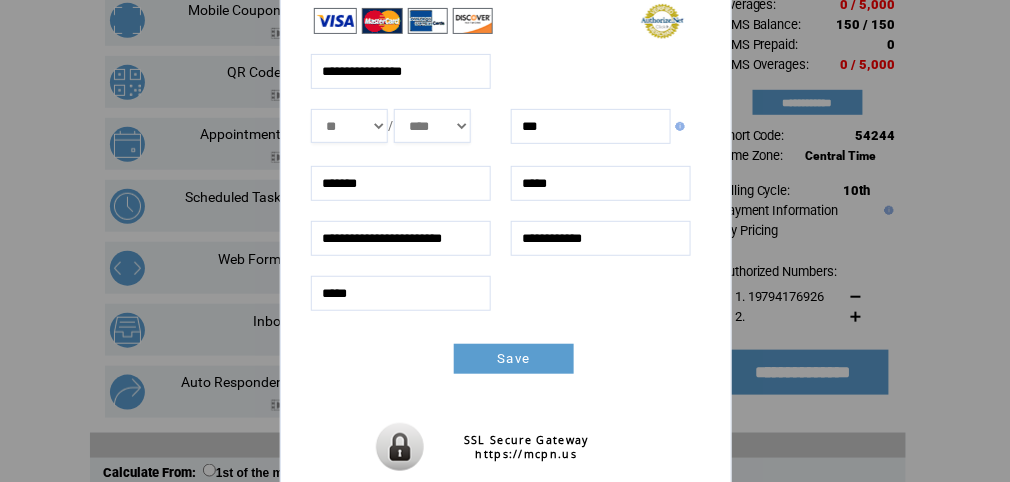 scroll, scrollTop: 106, scrollLeft: 0, axis: vertical 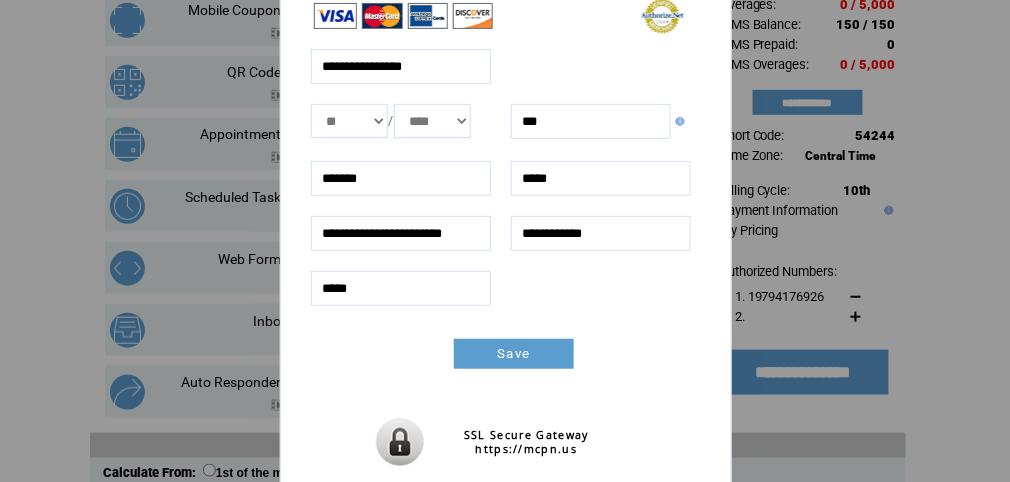 type on "*****" 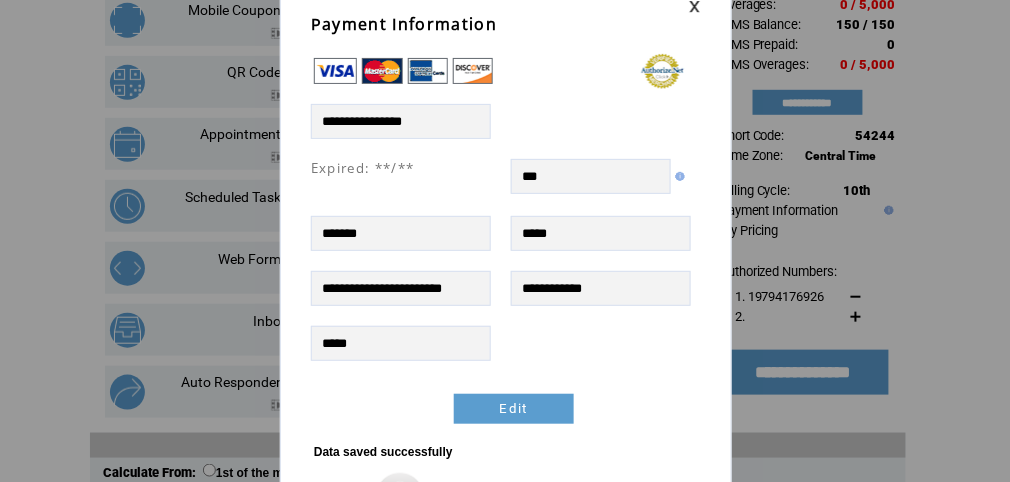 scroll, scrollTop: 0, scrollLeft: 0, axis: both 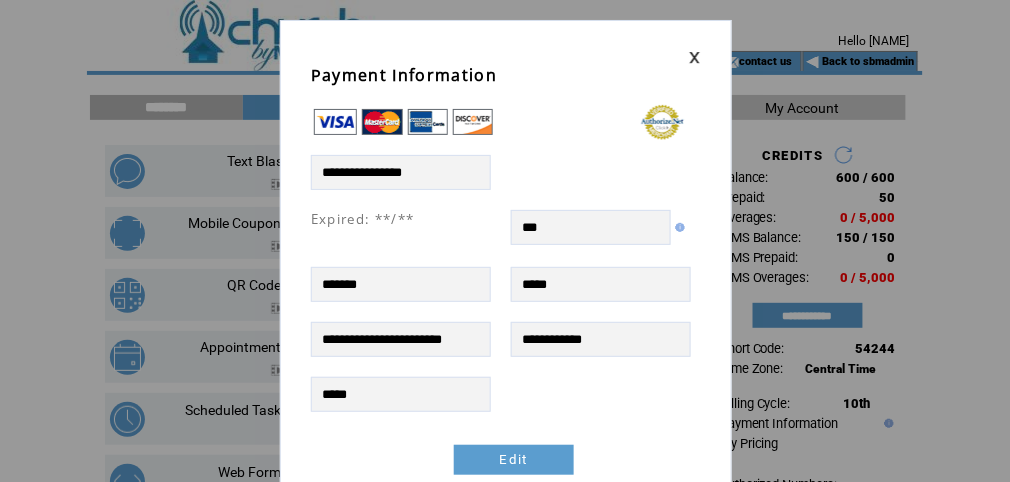click at bounding box center [695, 57] 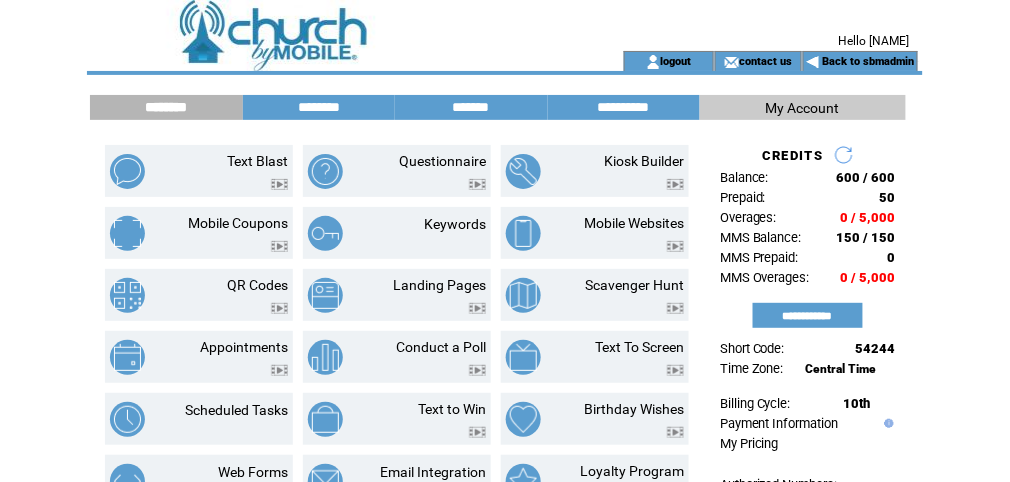 scroll, scrollTop: 0, scrollLeft: 0, axis: both 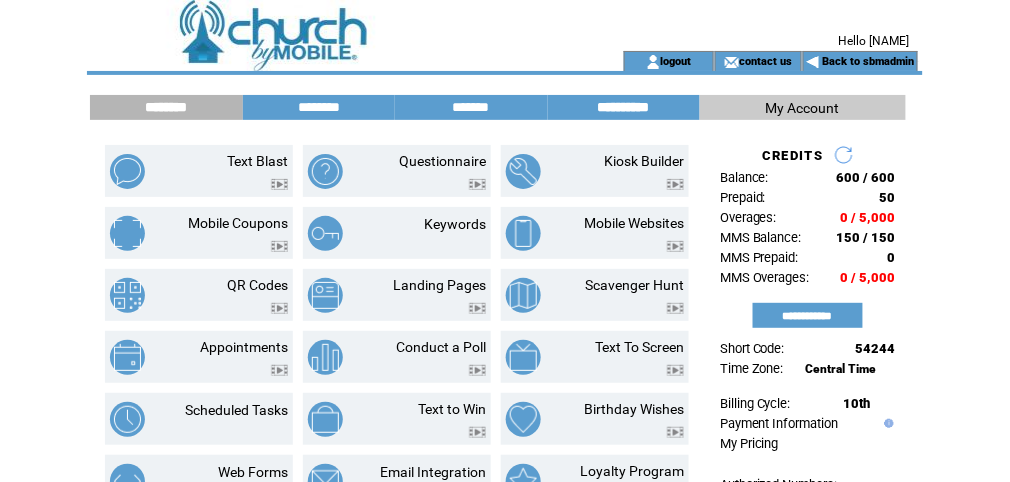 click on "**********" at bounding box center [624, 107] 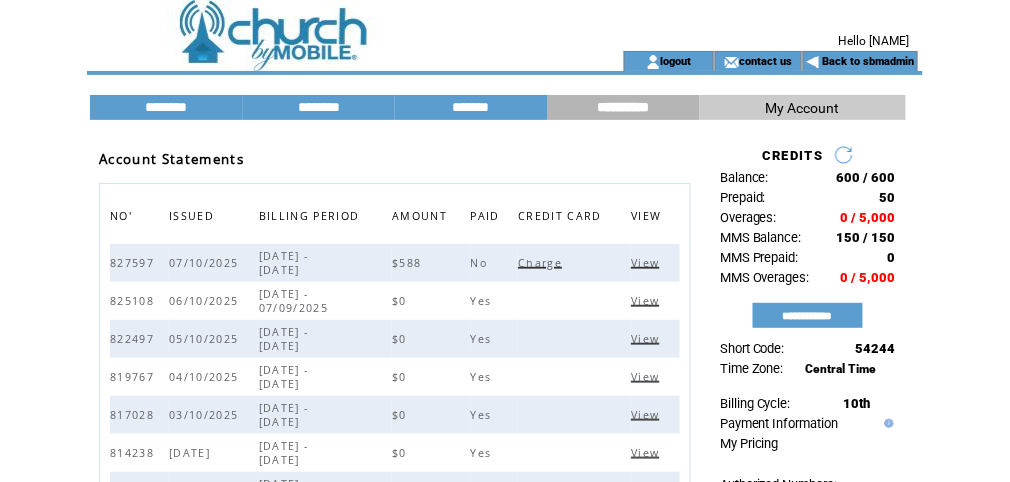 click on "Charge" at bounding box center (542, 263) 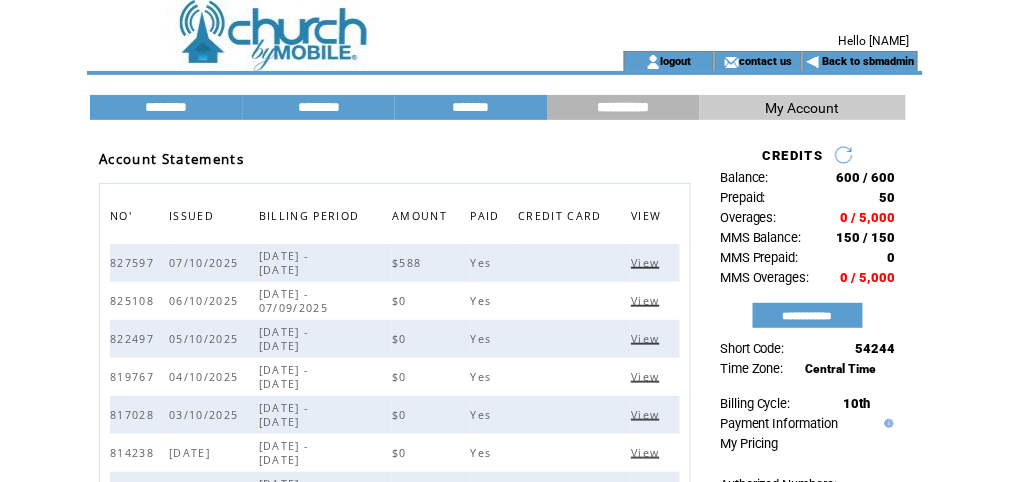 click at bounding box center (327, 61) 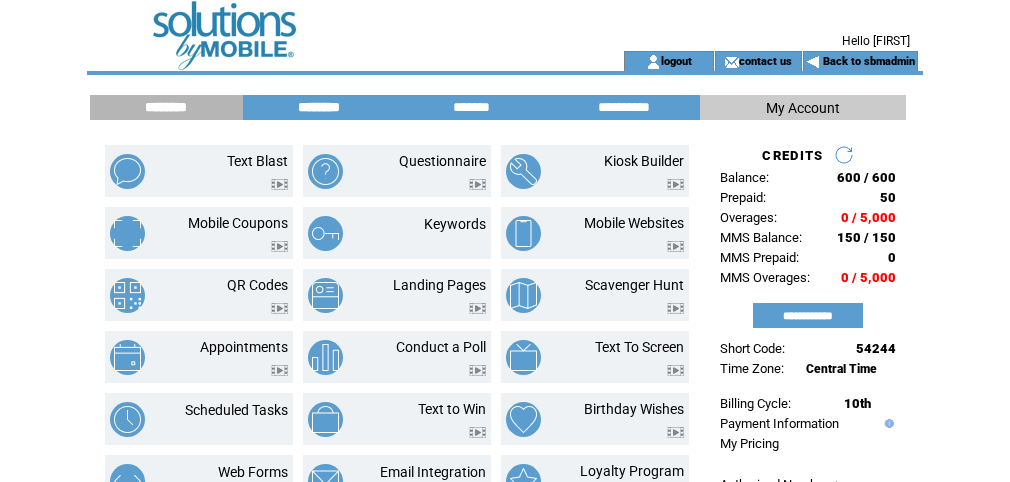 scroll, scrollTop: 0, scrollLeft: 0, axis: both 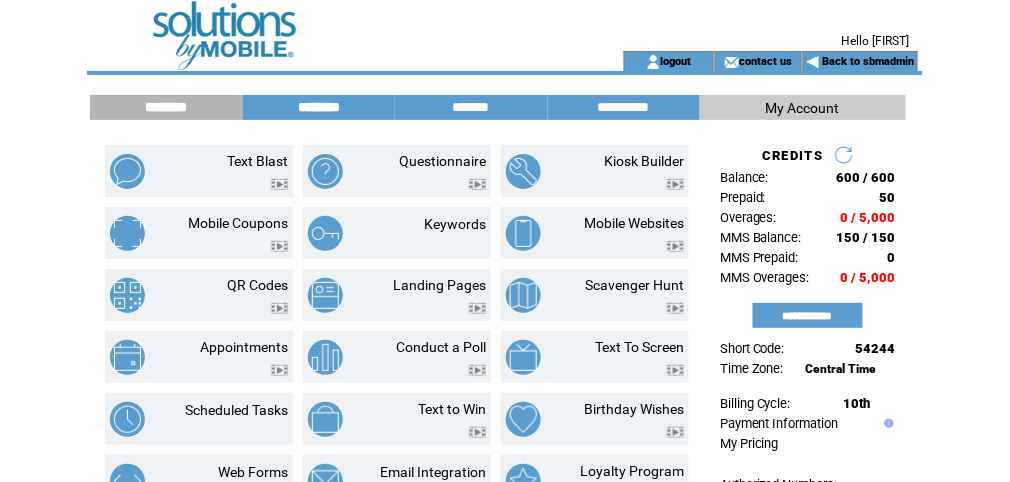 click on "********" at bounding box center (319, 107) 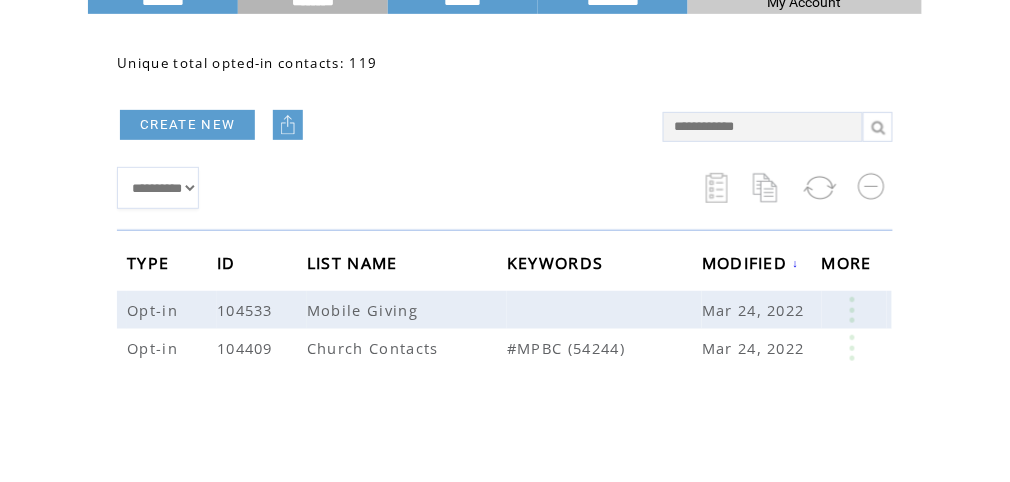scroll, scrollTop: 0, scrollLeft: 0, axis: both 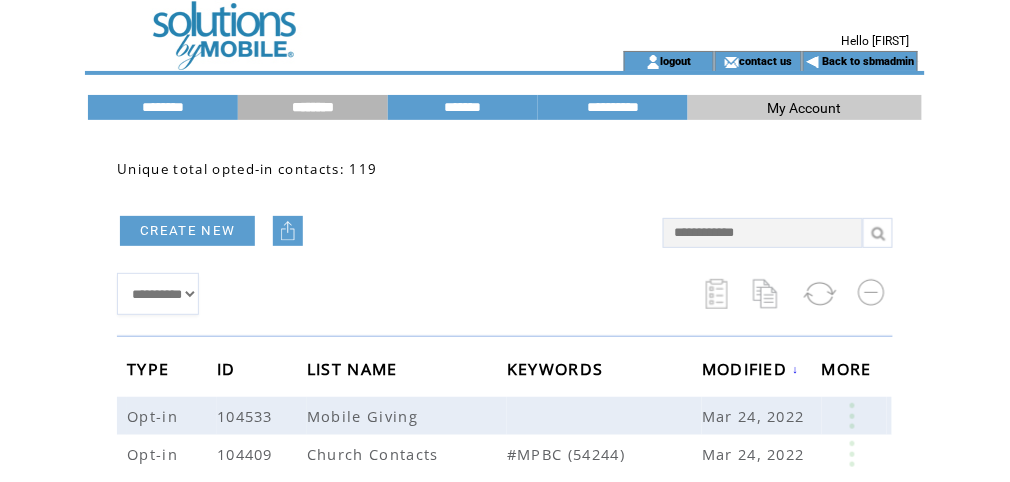 click at bounding box center (327, 25) 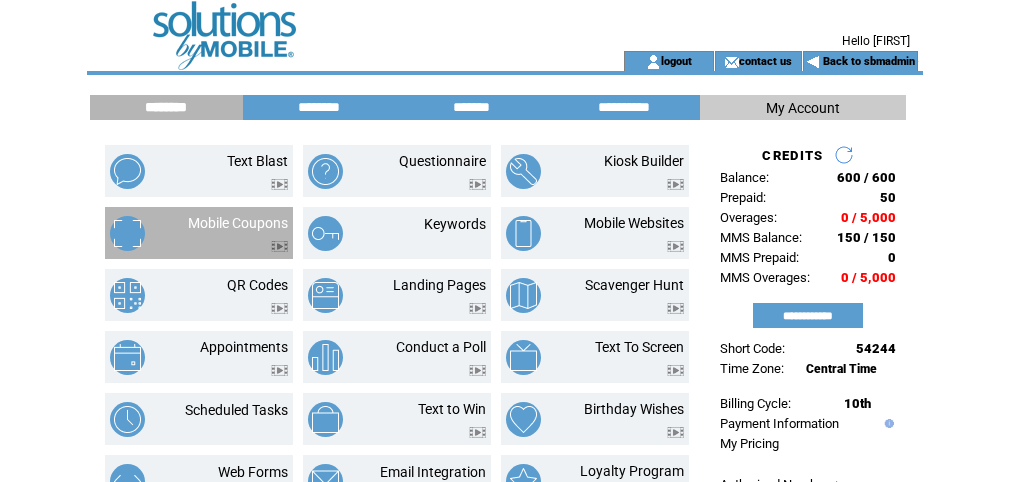 scroll, scrollTop: 0, scrollLeft: 0, axis: both 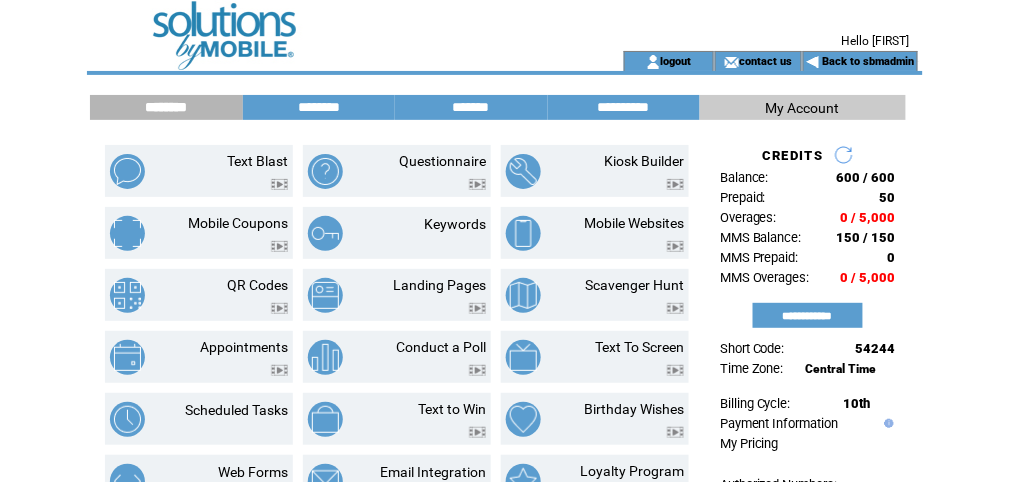 click at bounding box center (327, 25) 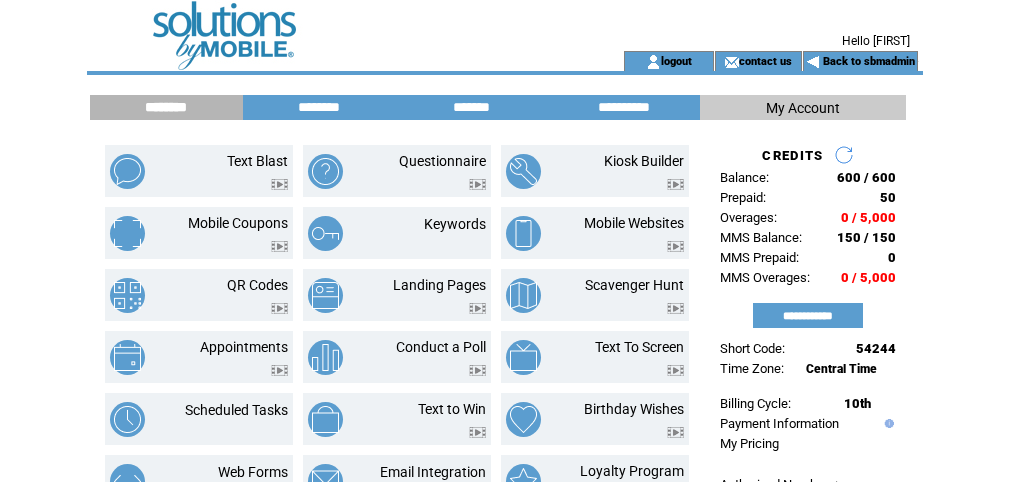 scroll, scrollTop: 0, scrollLeft: 0, axis: both 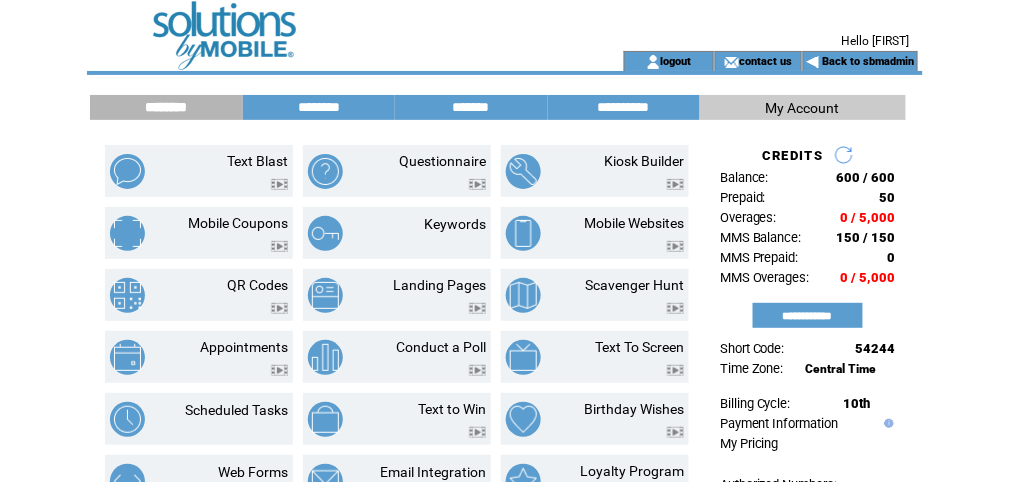 click on "Back to sbmadmin" at bounding box center (869, 62) 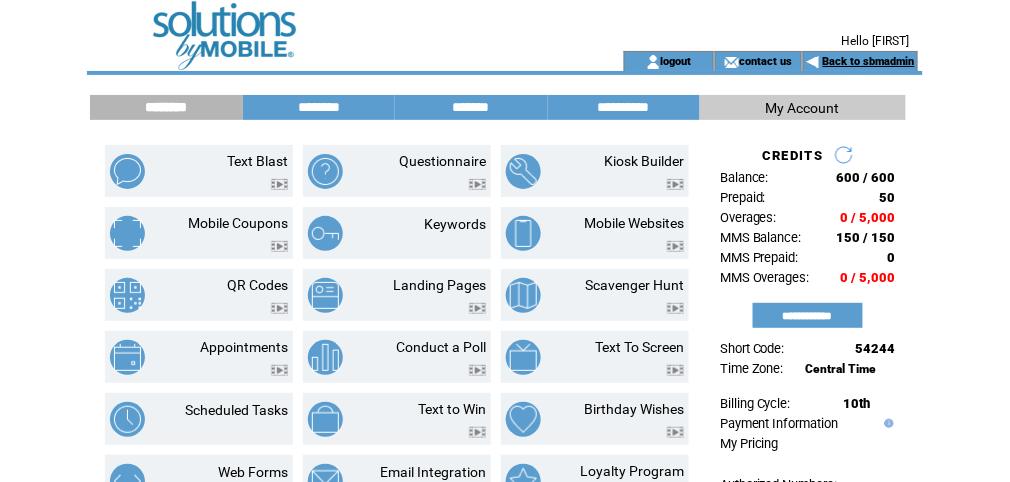 click on "Back to sbmadmin" at bounding box center [869, 61] 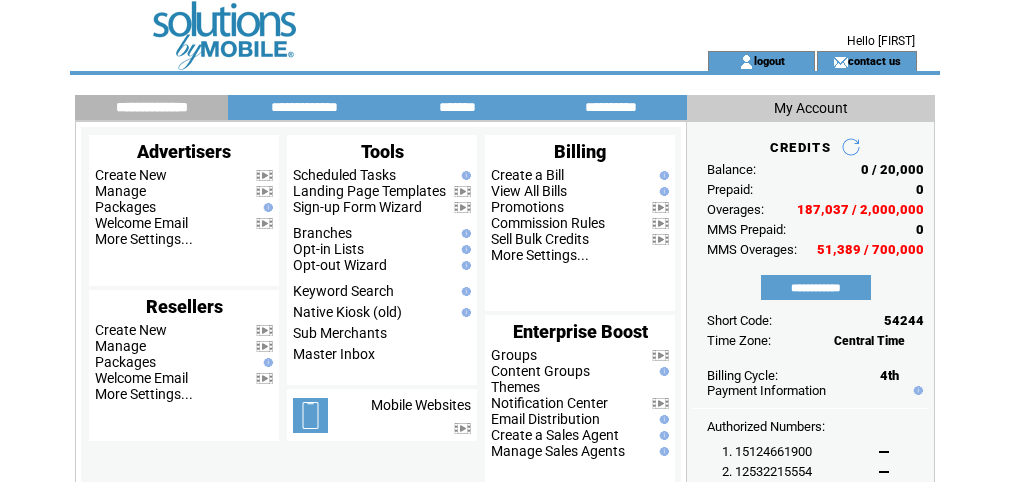 scroll, scrollTop: 0, scrollLeft: 0, axis: both 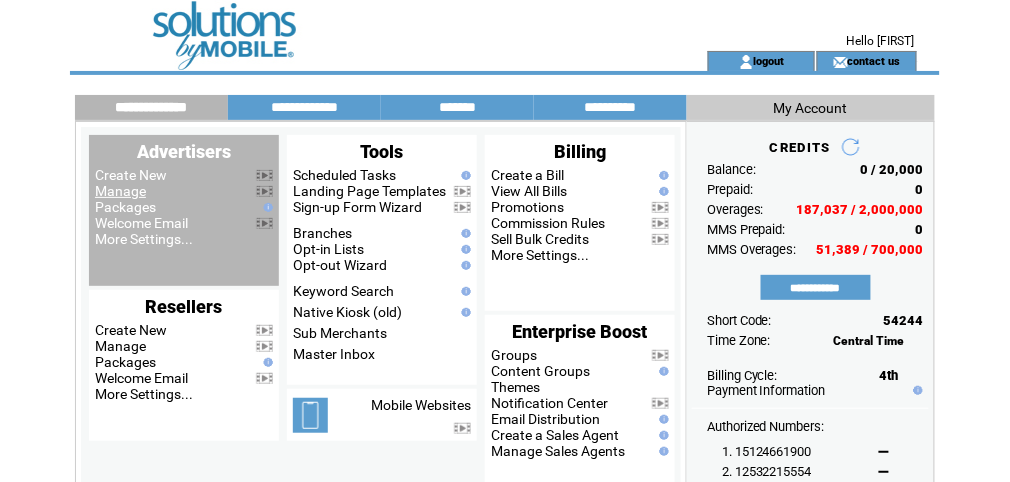 click on "Manage" at bounding box center (120, 191) 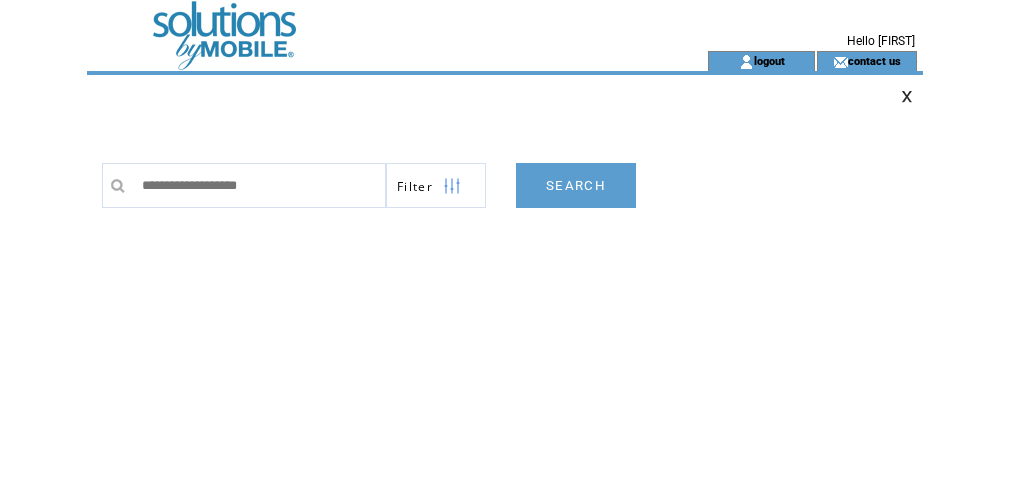 scroll, scrollTop: 0, scrollLeft: 0, axis: both 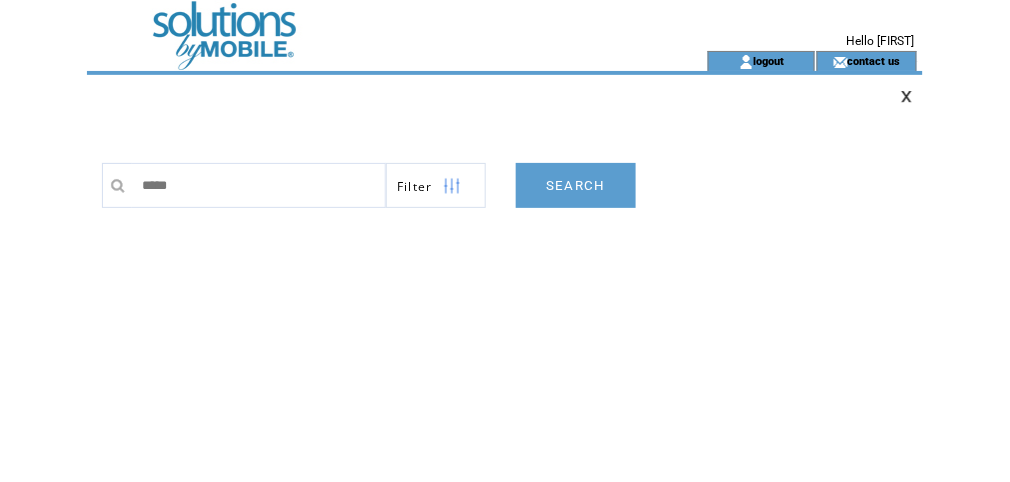 type on "******" 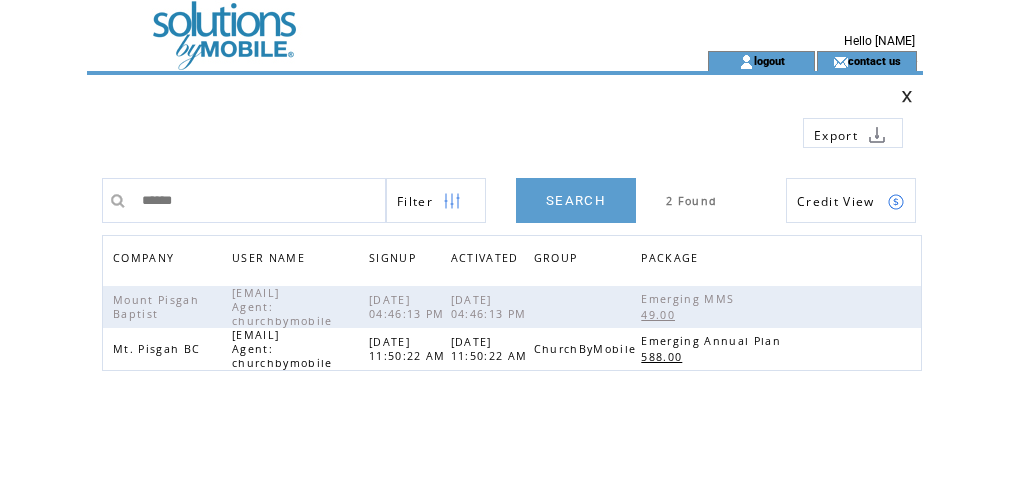 scroll, scrollTop: 0, scrollLeft: 0, axis: both 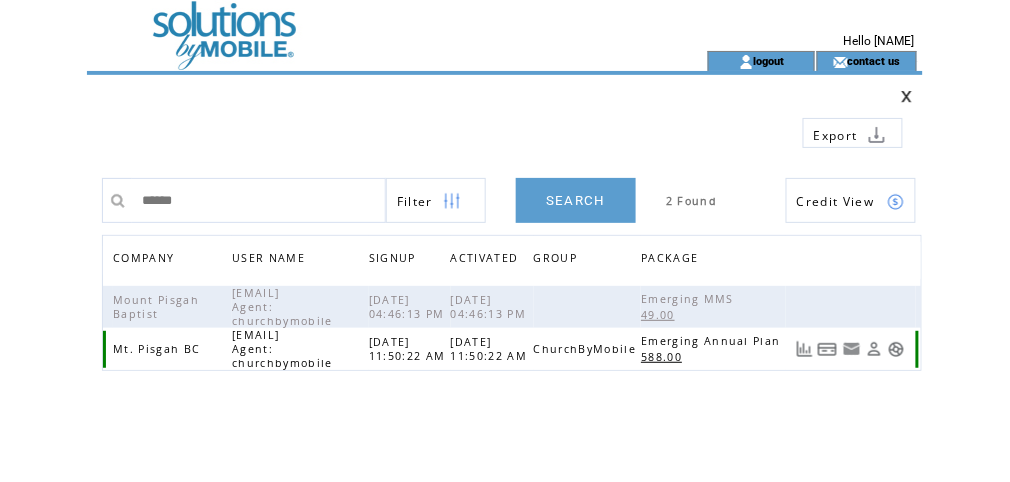 click at bounding box center (896, 349) 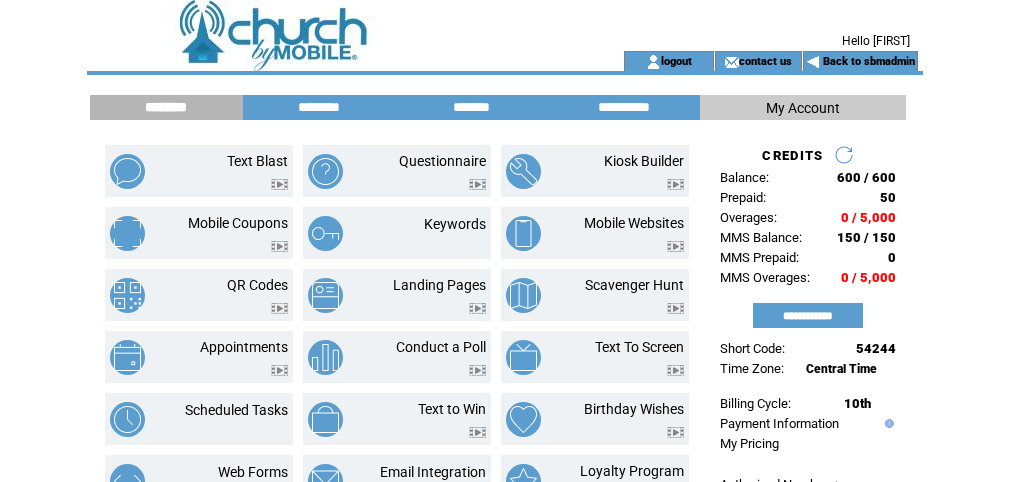 scroll, scrollTop: 0, scrollLeft: 0, axis: both 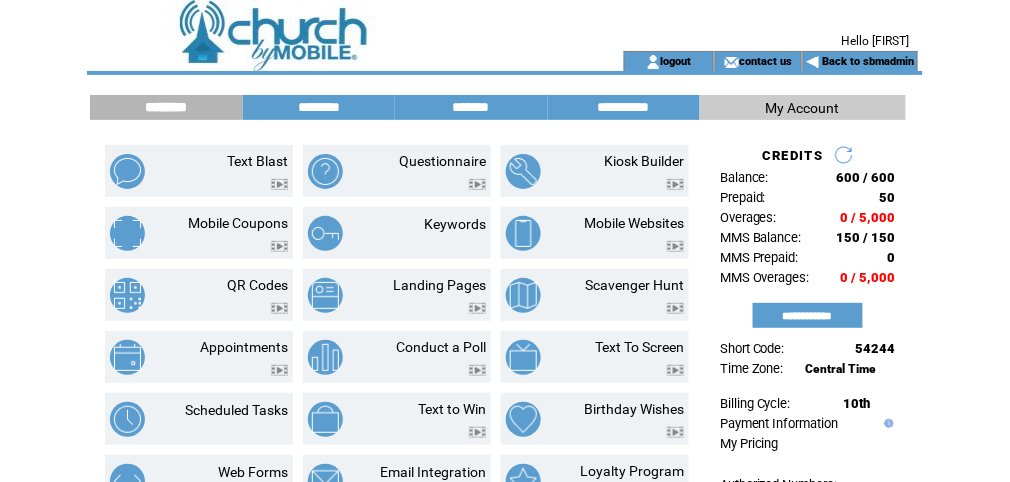 click at bounding box center (327, 25) 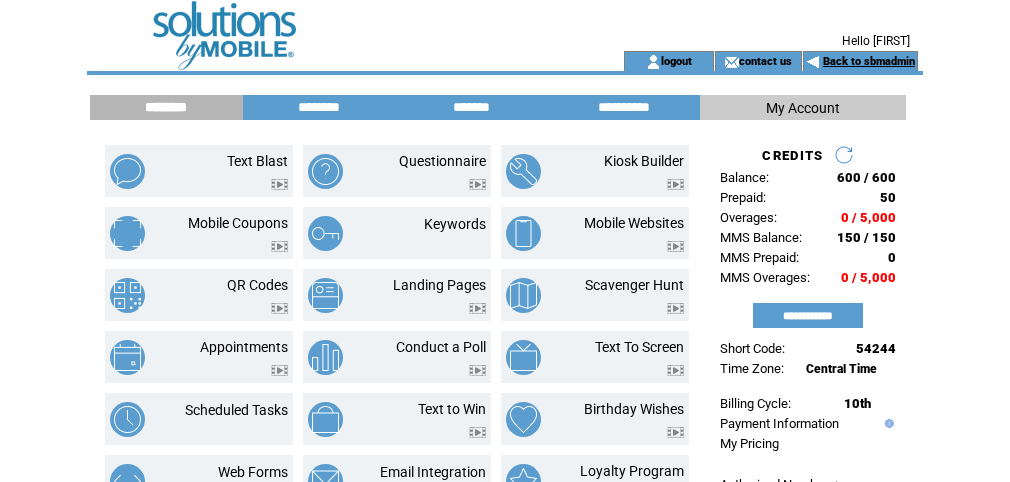 scroll, scrollTop: 0, scrollLeft: 0, axis: both 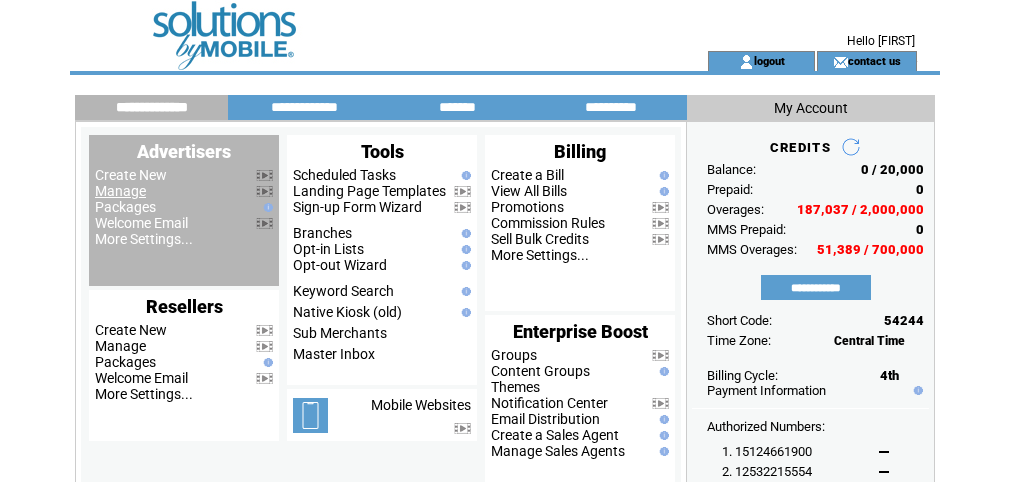 click on "Manage" at bounding box center (120, 191) 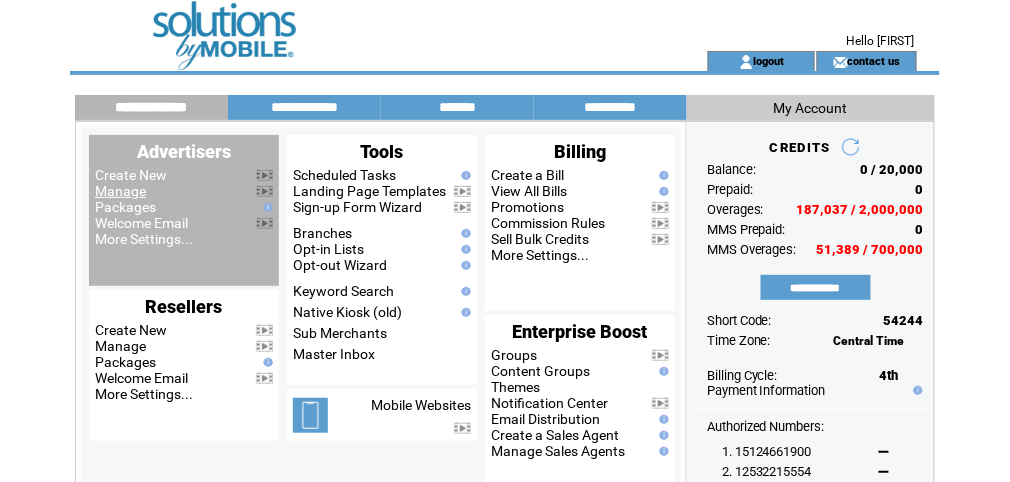 scroll, scrollTop: 0, scrollLeft: 0, axis: both 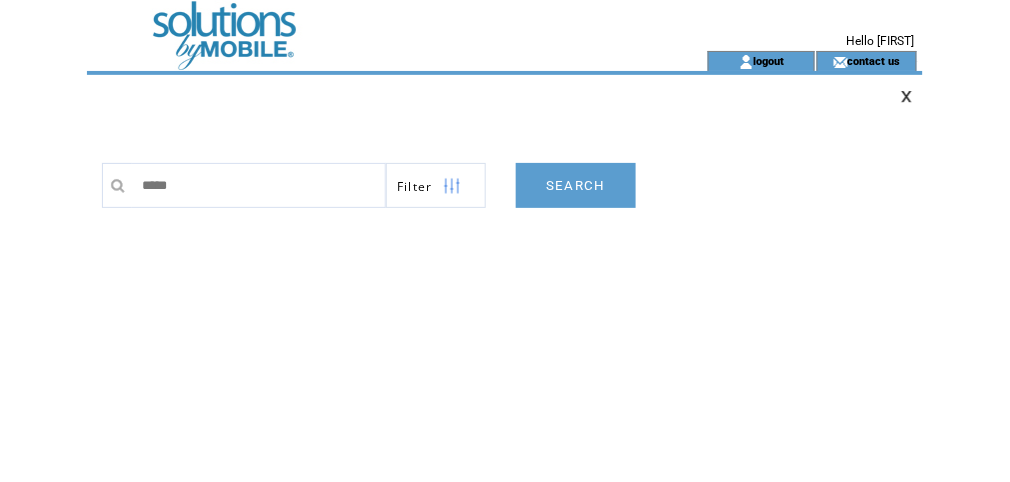 type on "******" 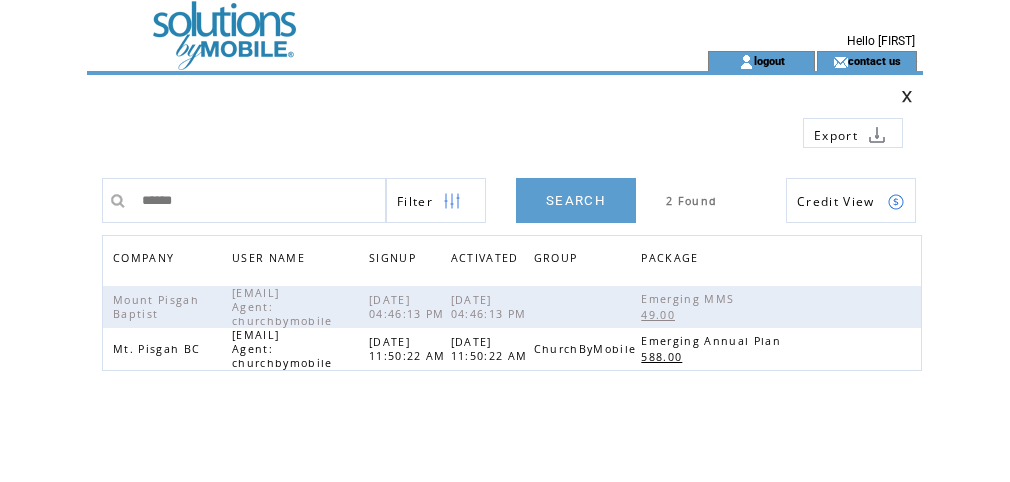 scroll, scrollTop: 0, scrollLeft: 0, axis: both 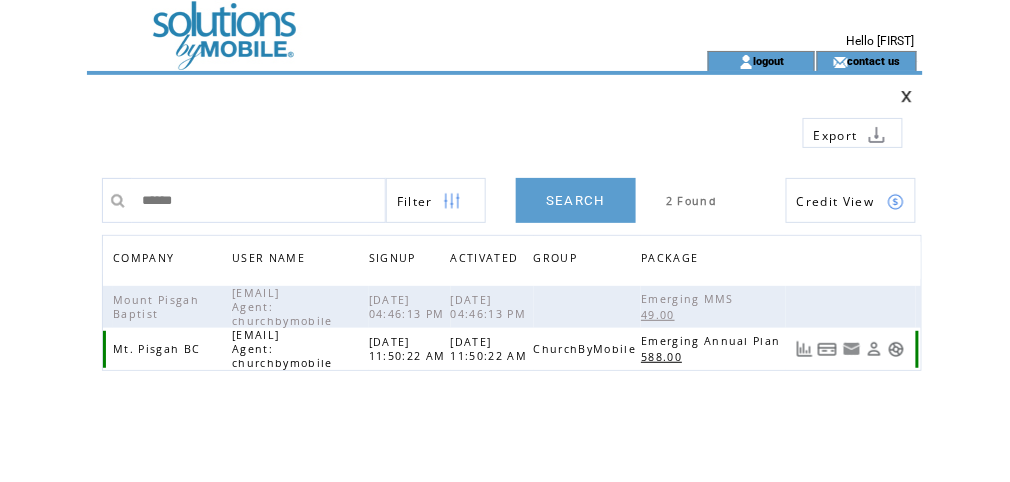 click at bounding box center [828, 349] 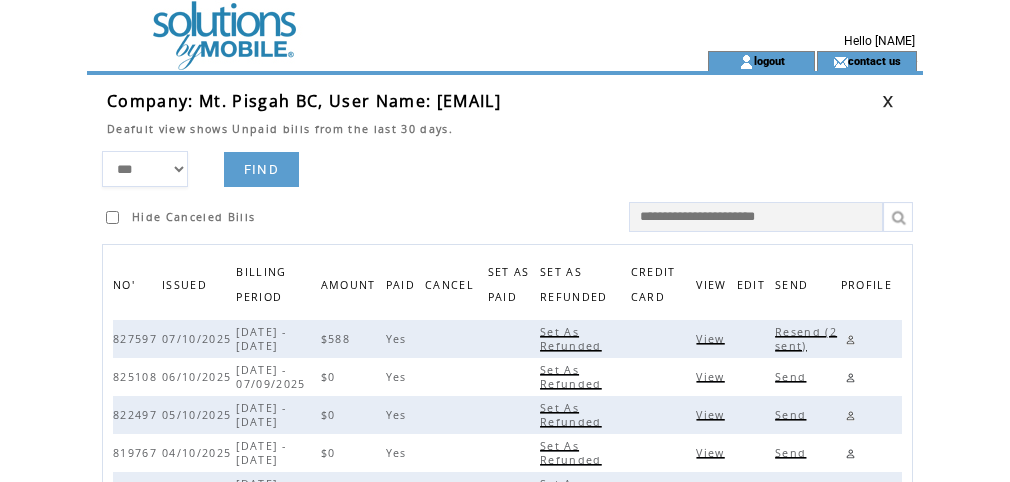 scroll, scrollTop: 0, scrollLeft: 0, axis: both 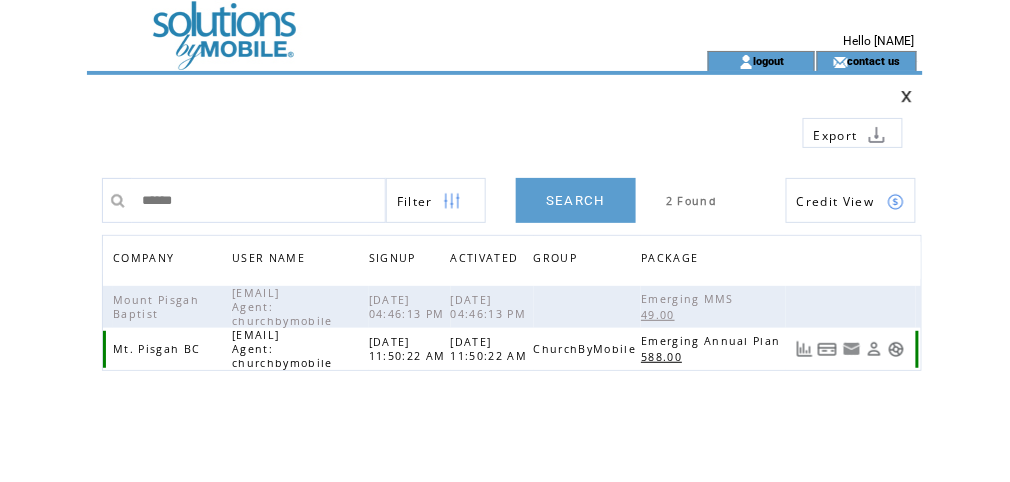 click at bounding box center (804, 349) 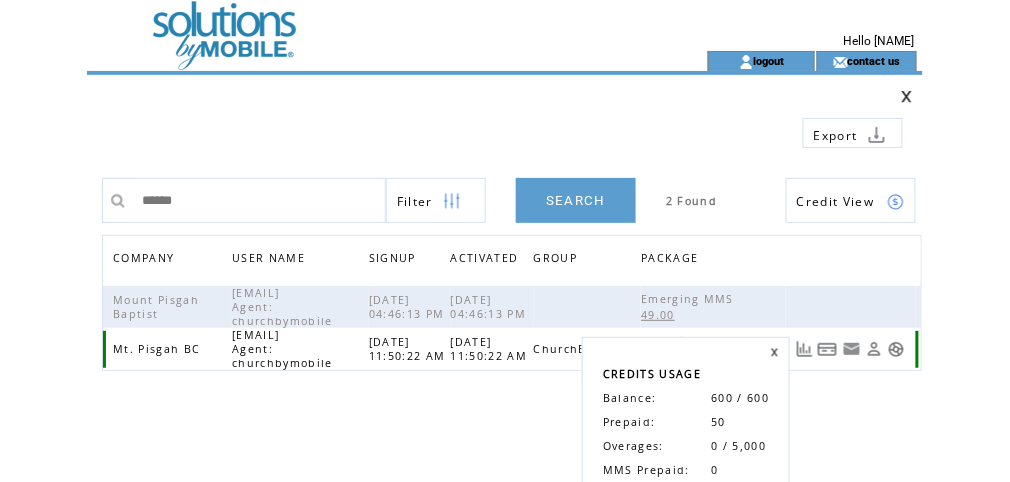 click at bounding box center [874, 349] 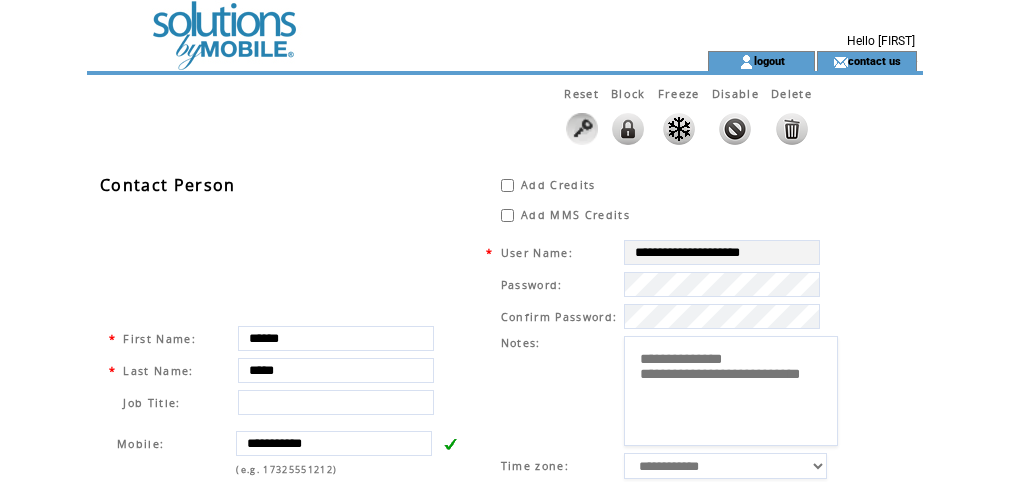 scroll, scrollTop: 0, scrollLeft: 0, axis: both 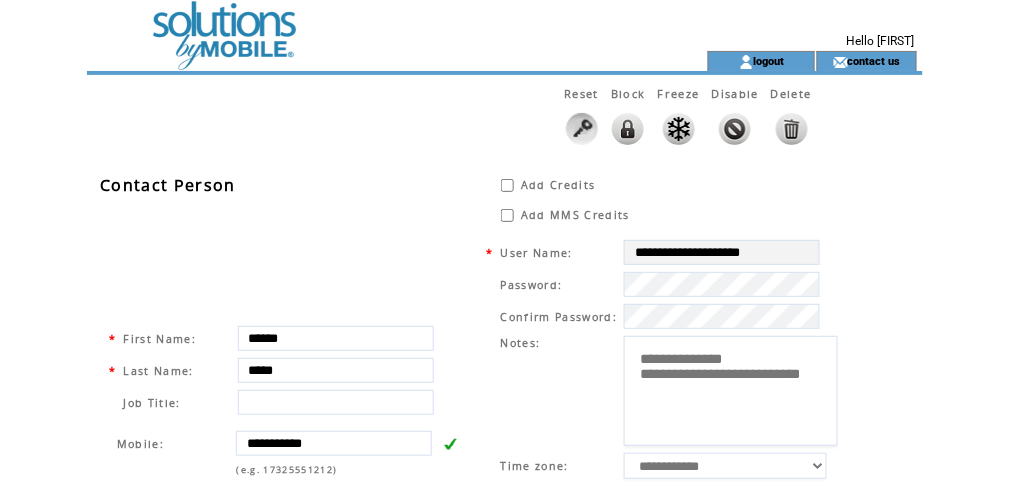 type on "********" 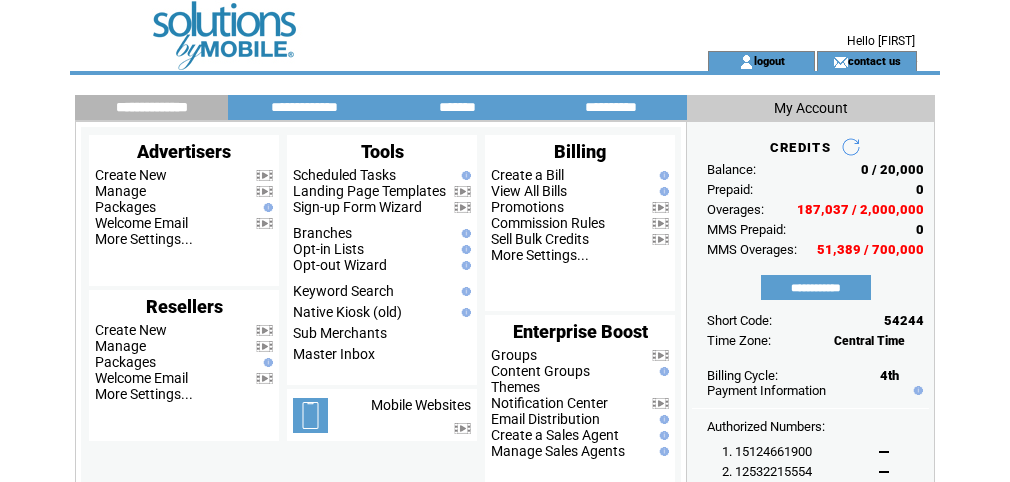 scroll, scrollTop: 0, scrollLeft: 0, axis: both 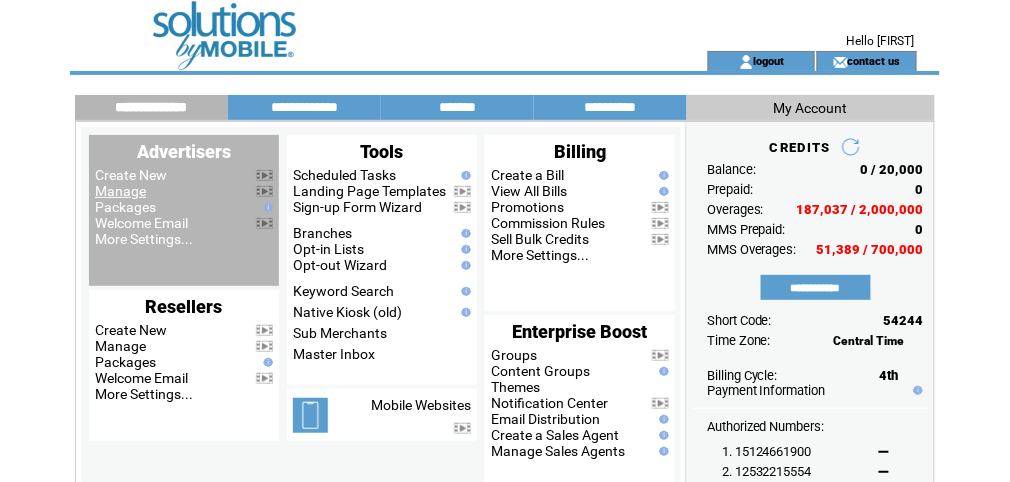 click on "Manage" at bounding box center [120, 191] 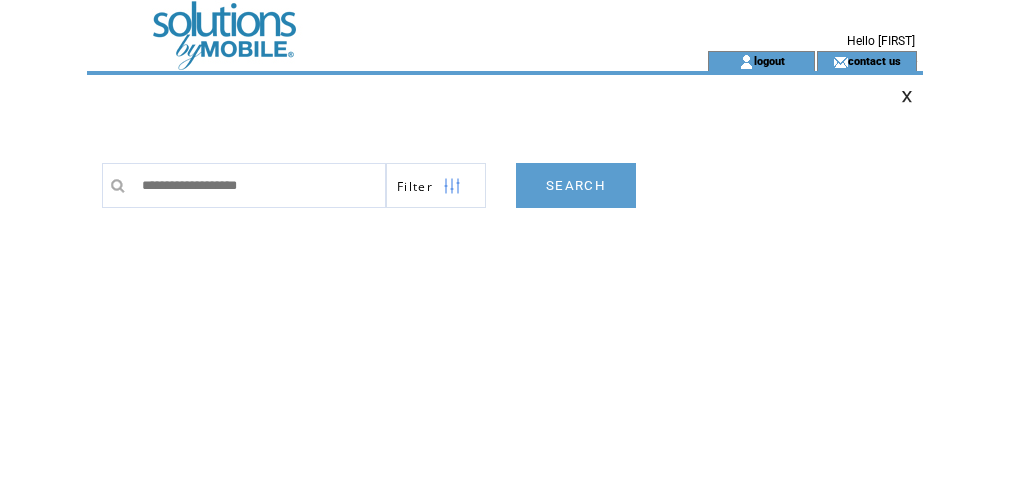 scroll, scrollTop: 0, scrollLeft: 0, axis: both 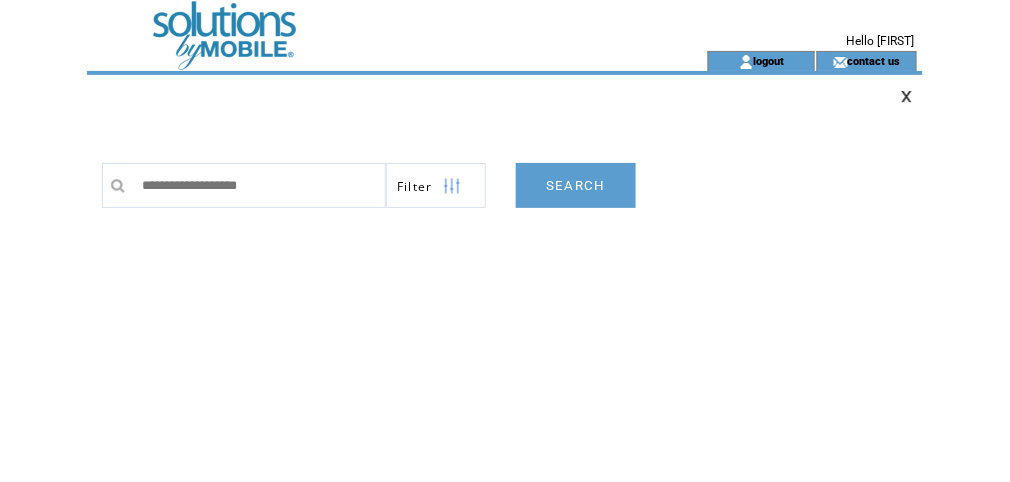 click at bounding box center (259, 185) 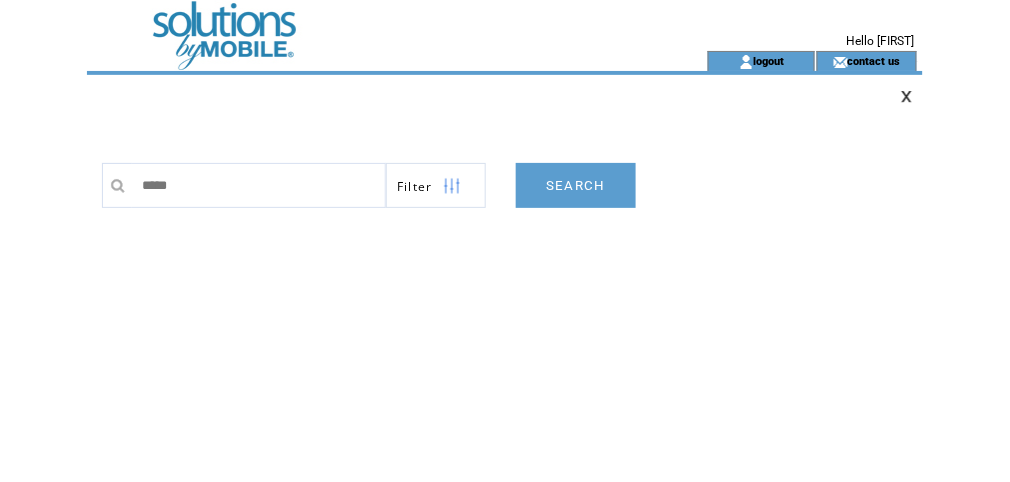 type on "******" 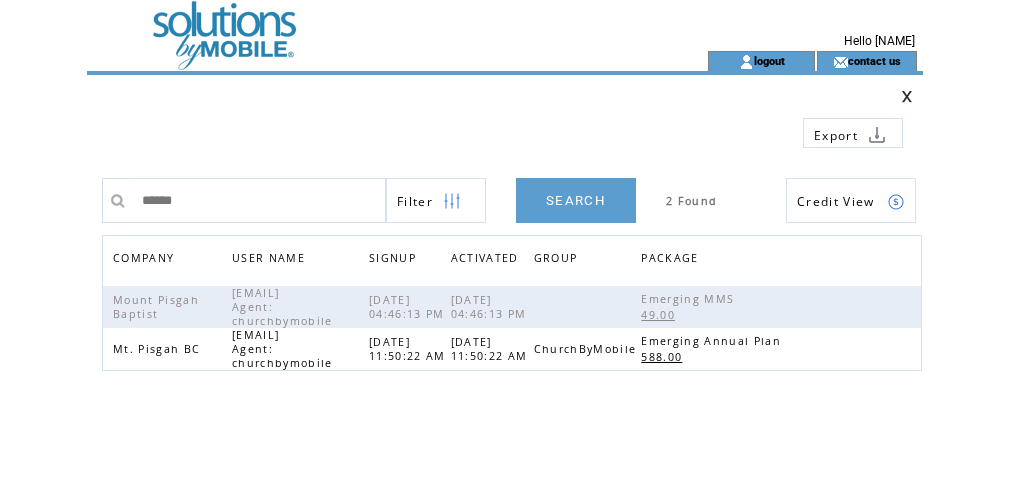 scroll, scrollTop: 0, scrollLeft: 0, axis: both 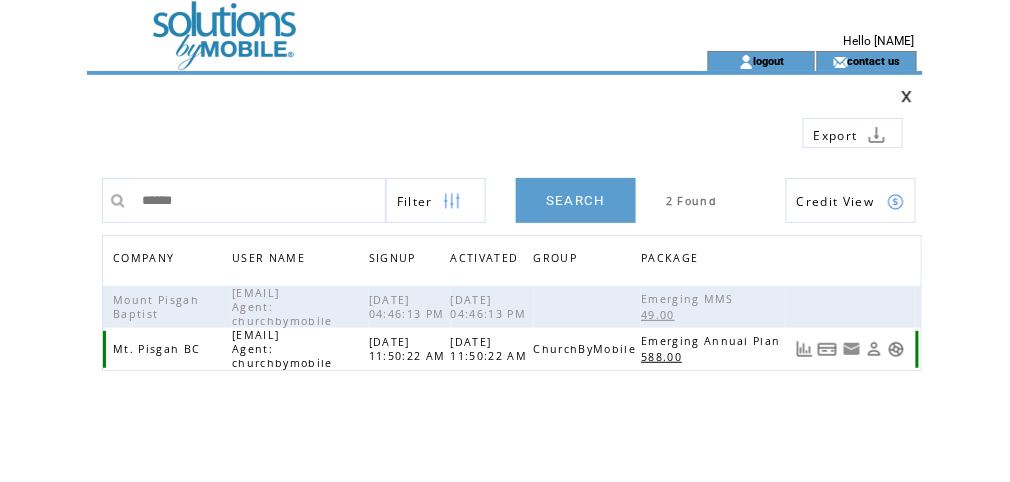 click at bounding box center (896, 349) 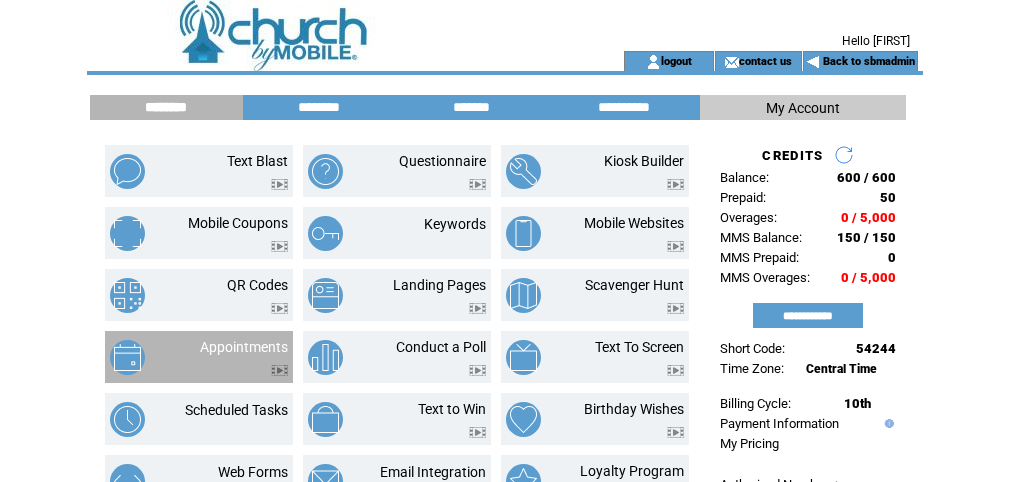 scroll, scrollTop: 160, scrollLeft: 0, axis: vertical 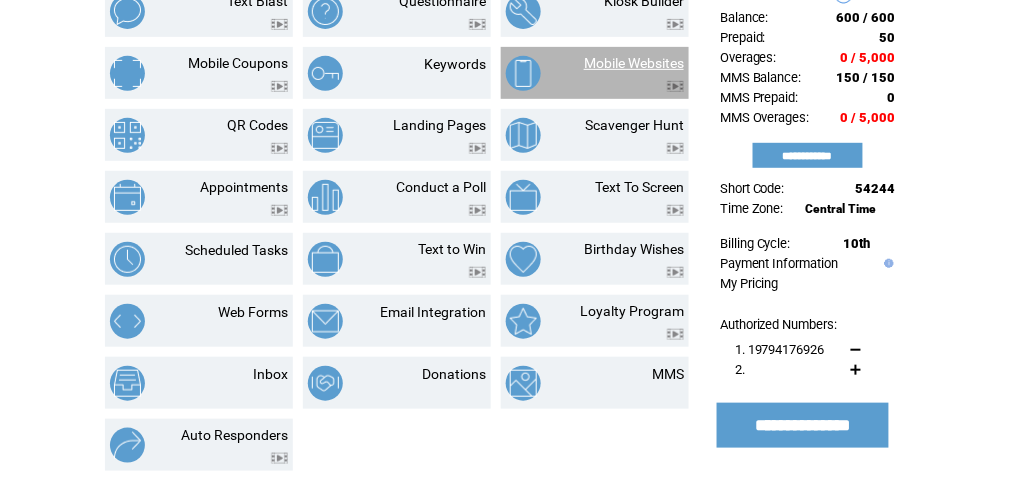 click on "Mobile Websites" at bounding box center (634, 63) 